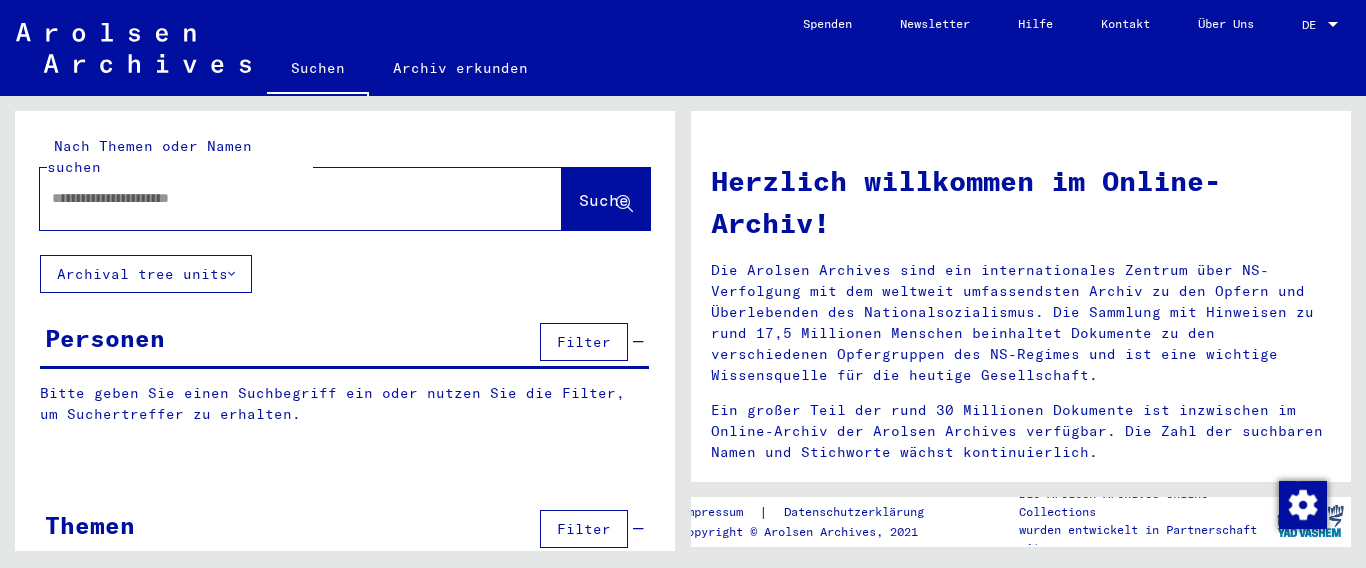 scroll, scrollTop: 0, scrollLeft: 0, axis: both 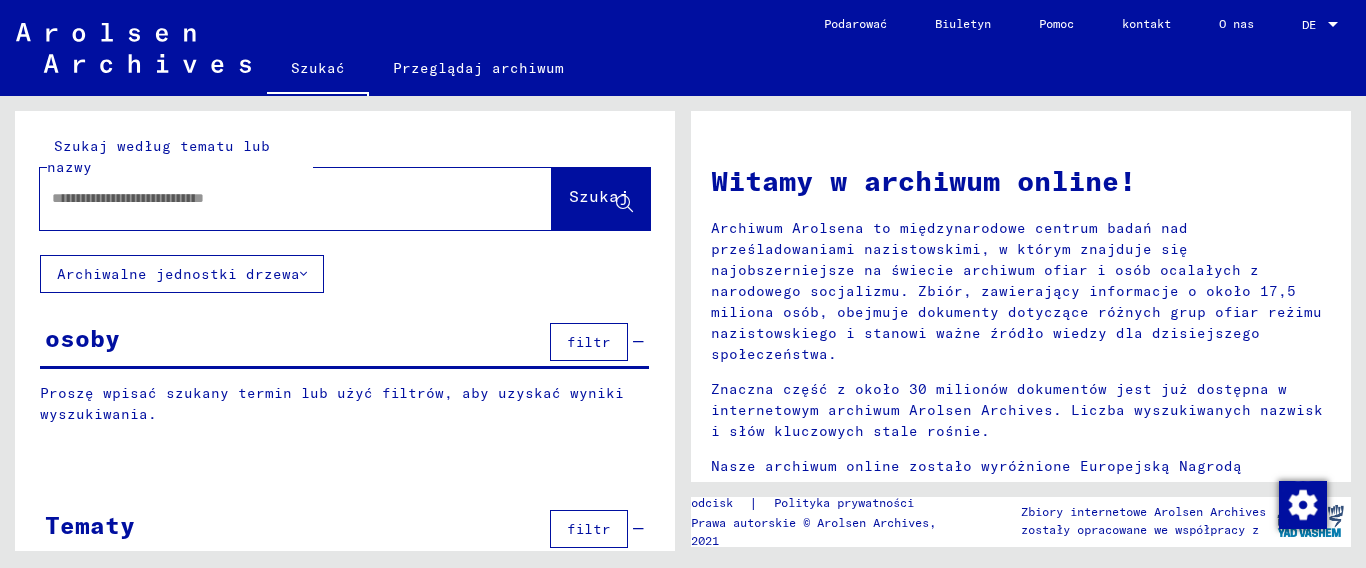 click on "Archiwalne jednostki drzewa" 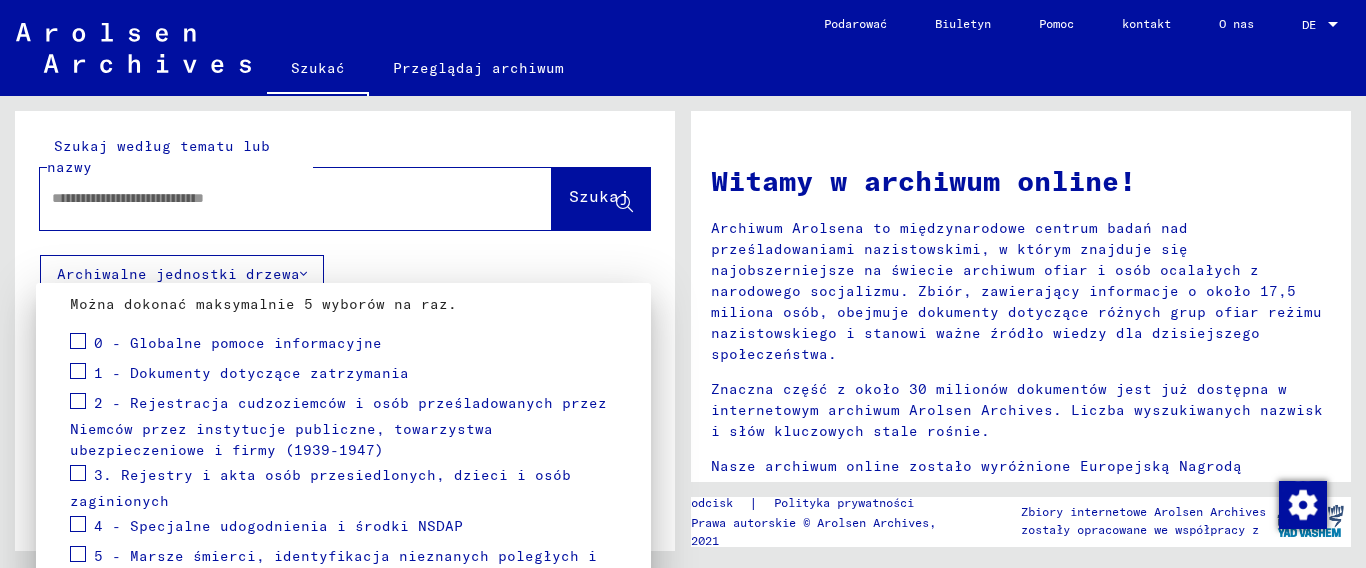 scroll, scrollTop: 215, scrollLeft: 0, axis: vertical 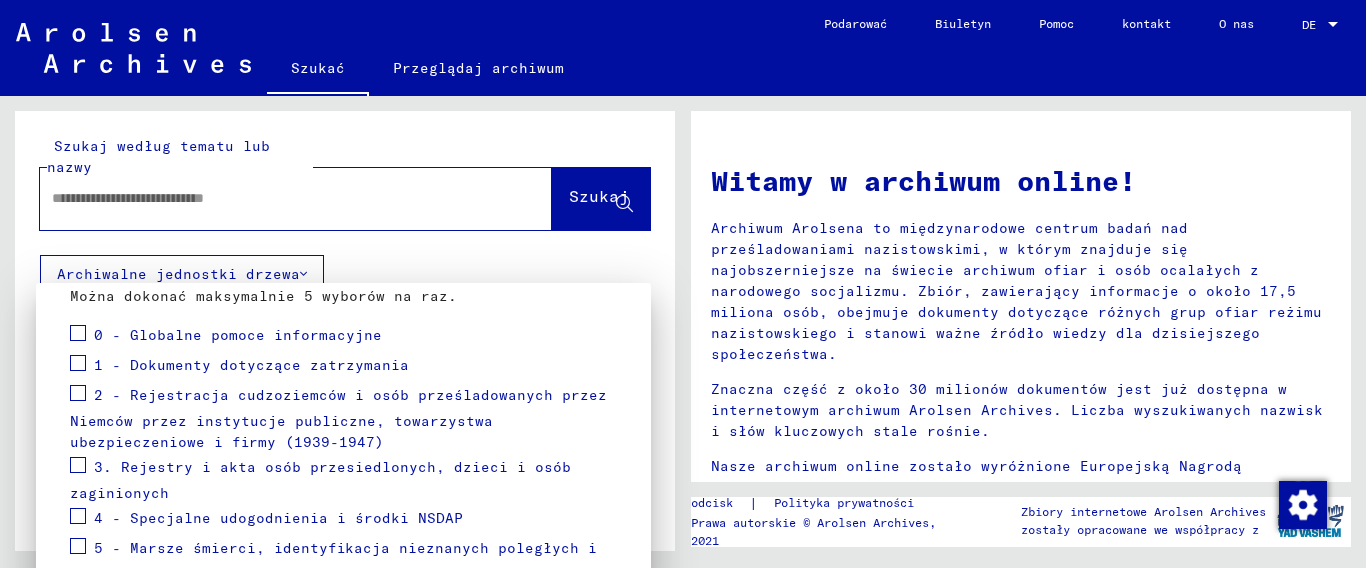 click at bounding box center [78, 363] 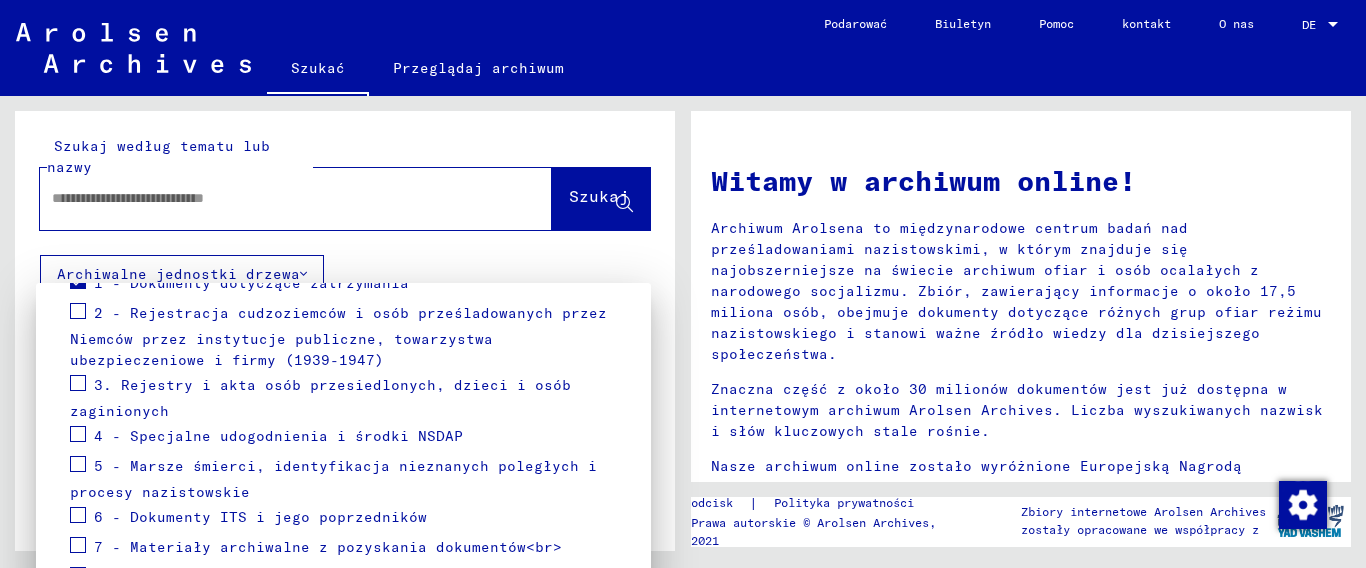 scroll, scrollTop: 381, scrollLeft: 0, axis: vertical 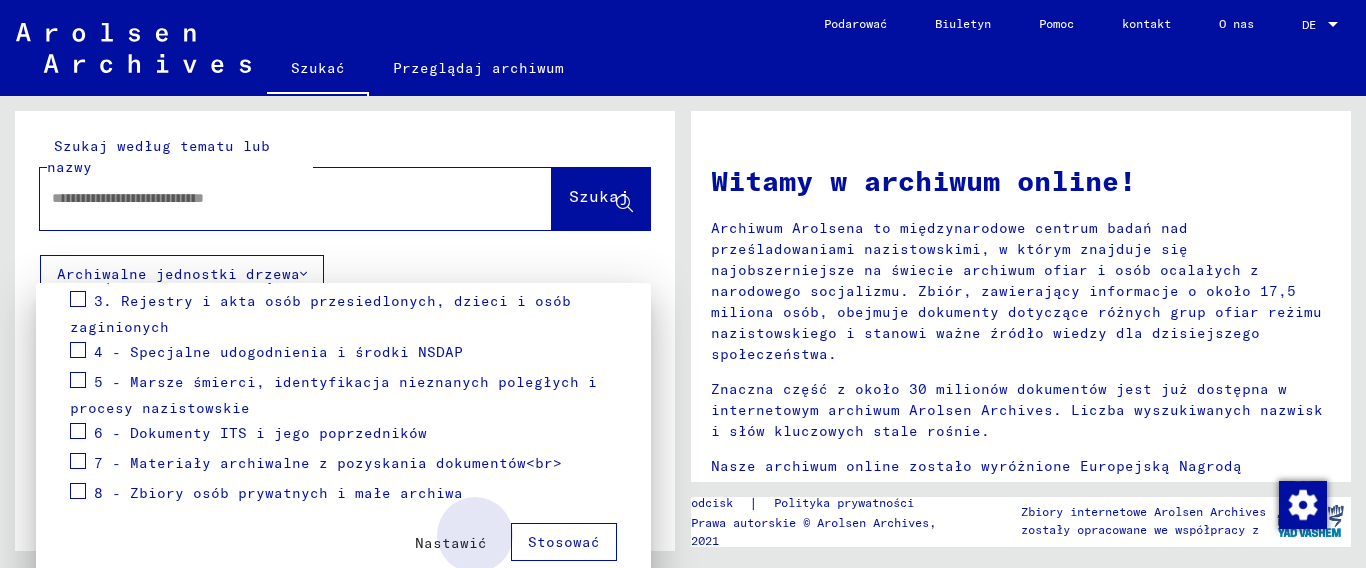 drag, startPoint x: 546, startPoint y: 544, endPoint x: 539, endPoint y: 556, distance: 13.892444 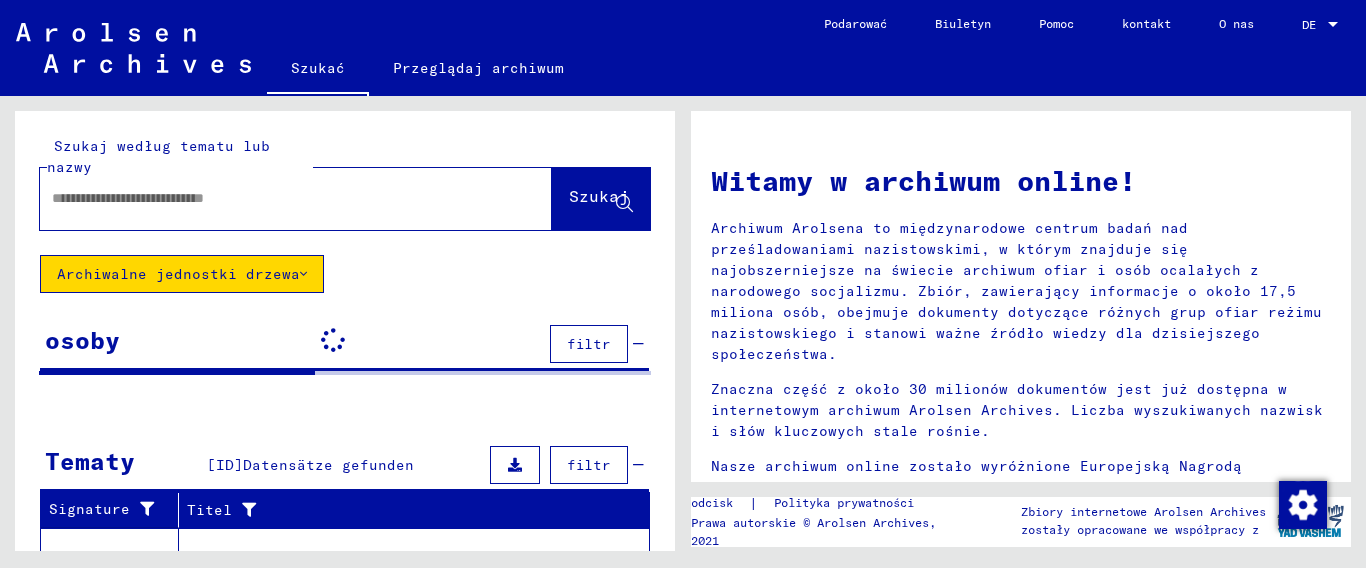 drag, startPoint x: 154, startPoint y: 195, endPoint x: 149, endPoint y: 223, distance: 28.442924 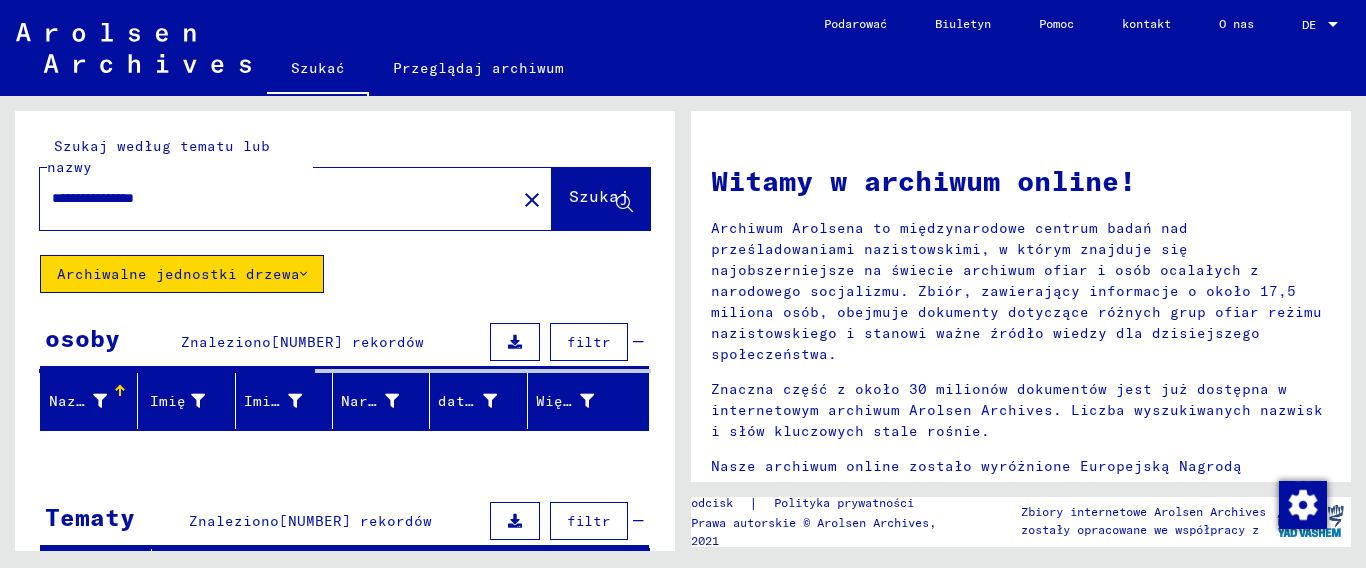 type on "**********" 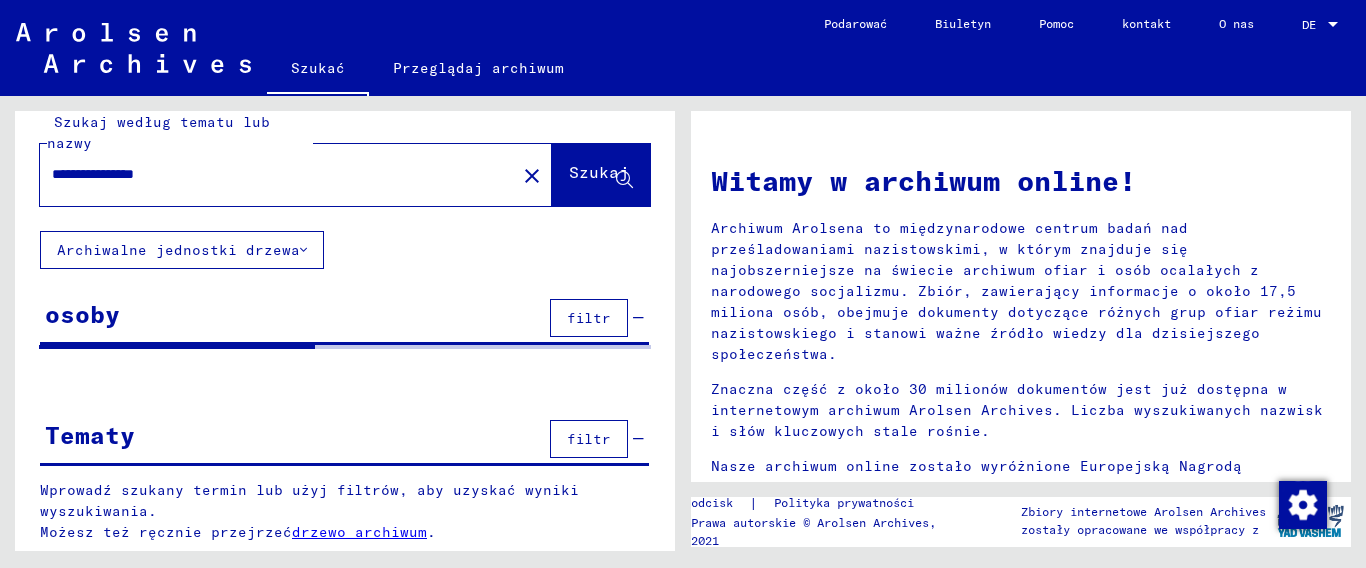 scroll, scrollTop: 31, scrollLeft: 0, axis: vertical 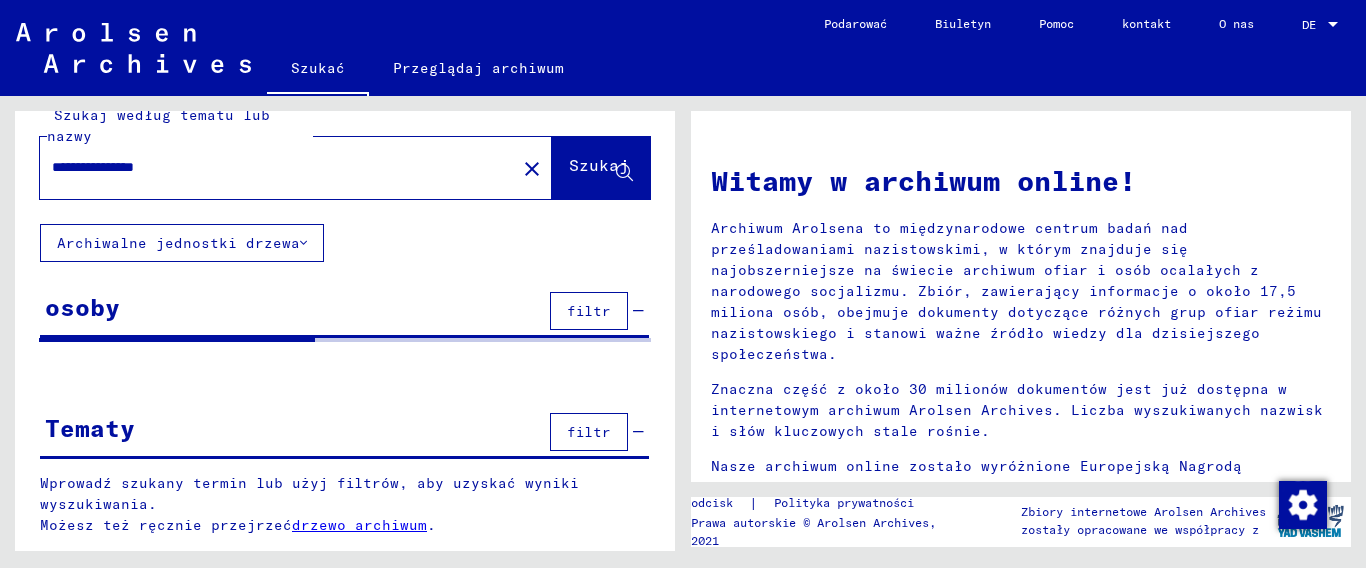 click on "drzewo archiwum" at bounding box center [359, 525] 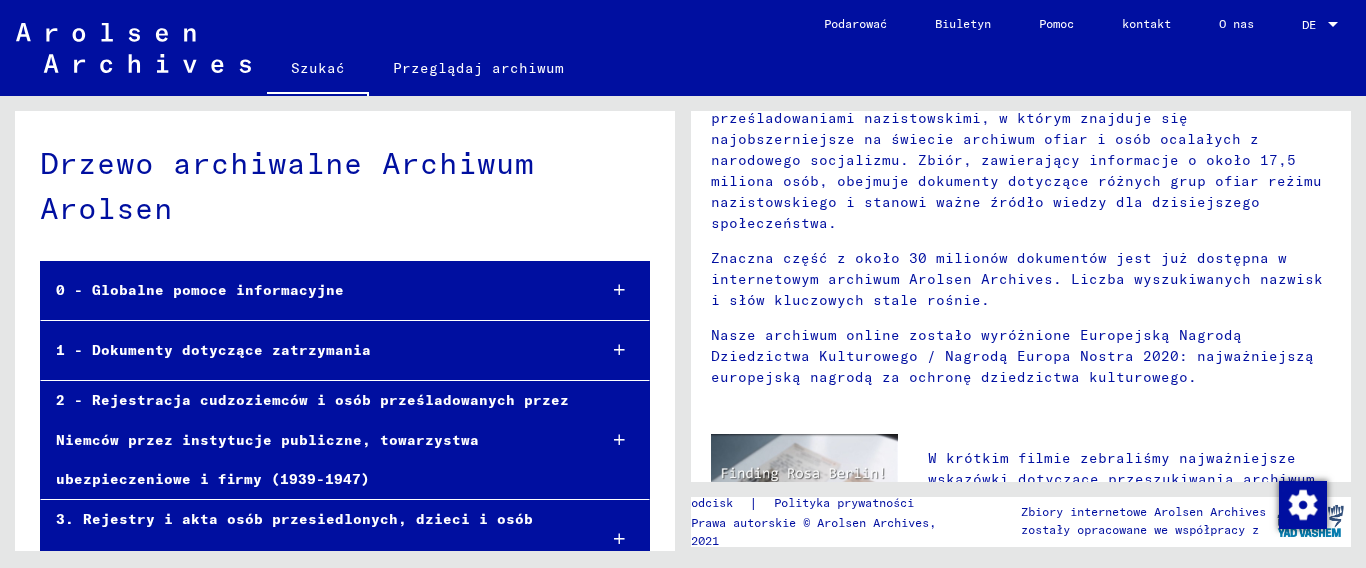 scroll, scrollTop: 300, scrollLeft: 0, axis: vertical 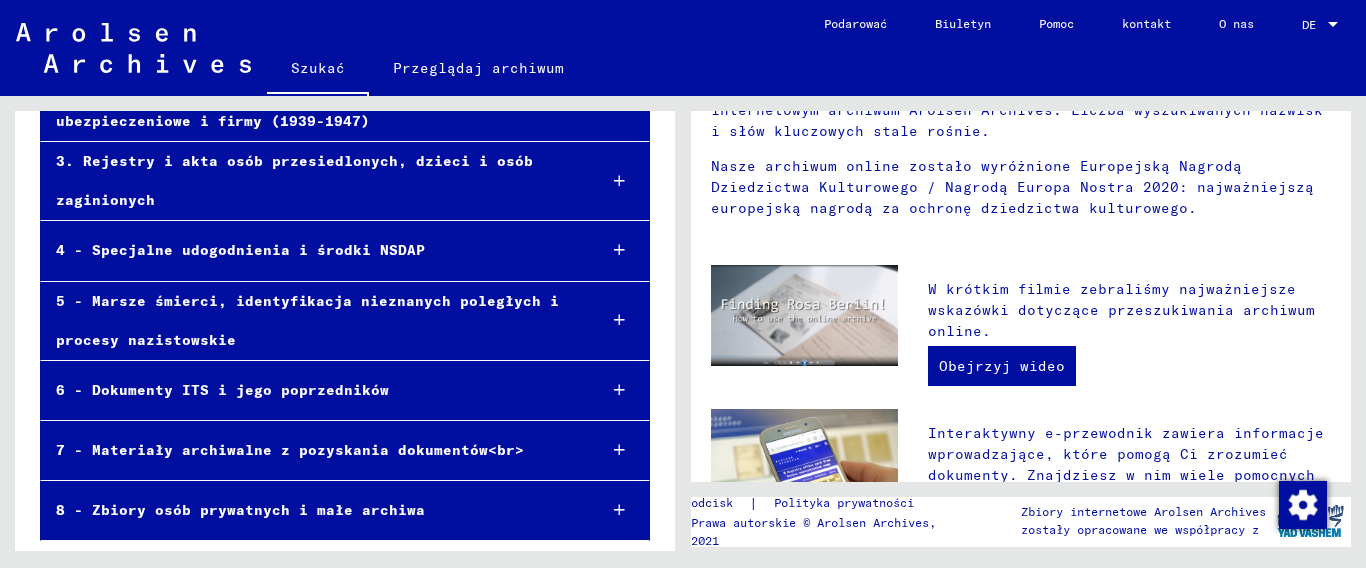 click at bounding box center (619, 510) 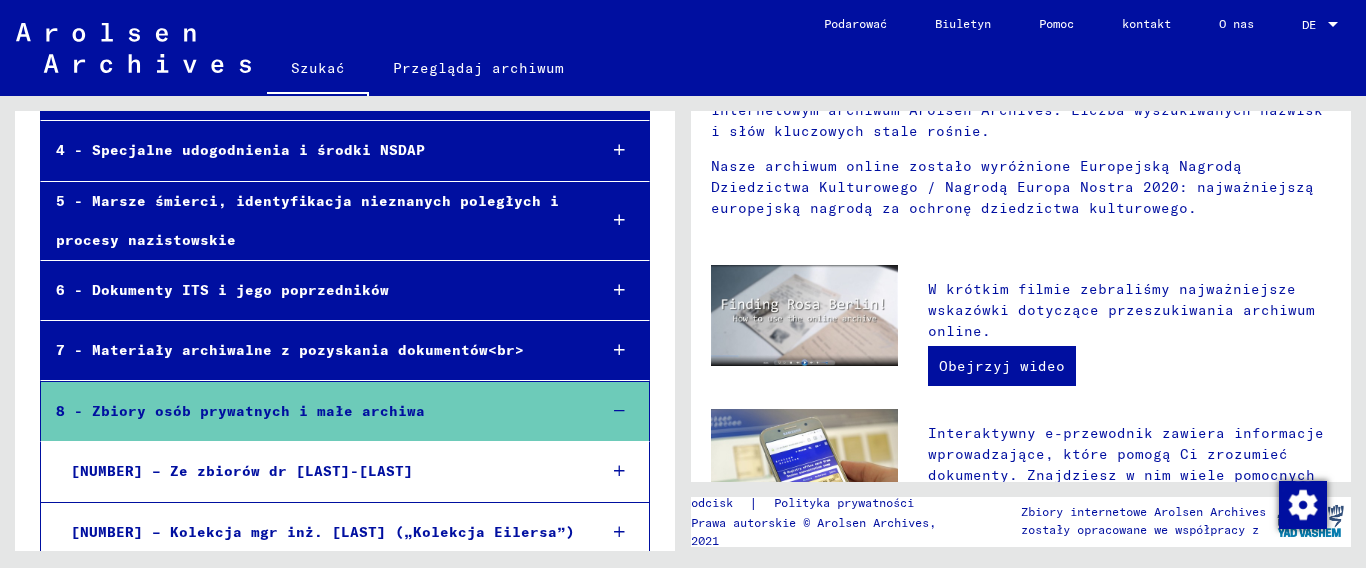 scroll, scrollTop: 499, scrollLeft: 0, axis: vertical 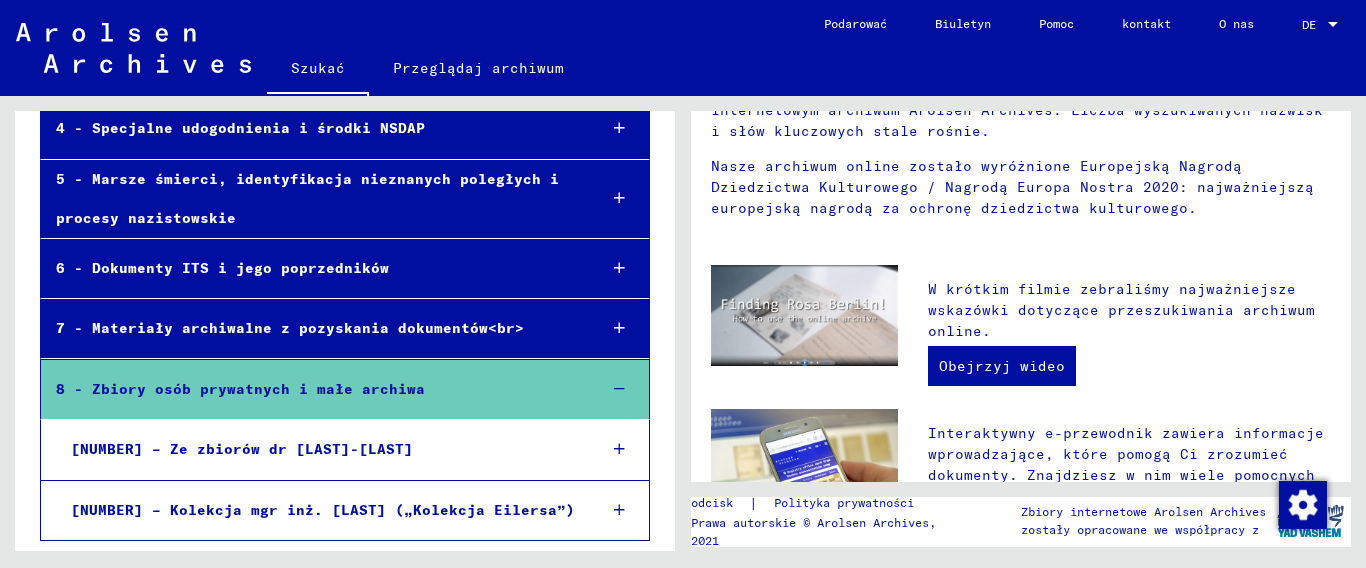 click at bounding box center (619, 510) 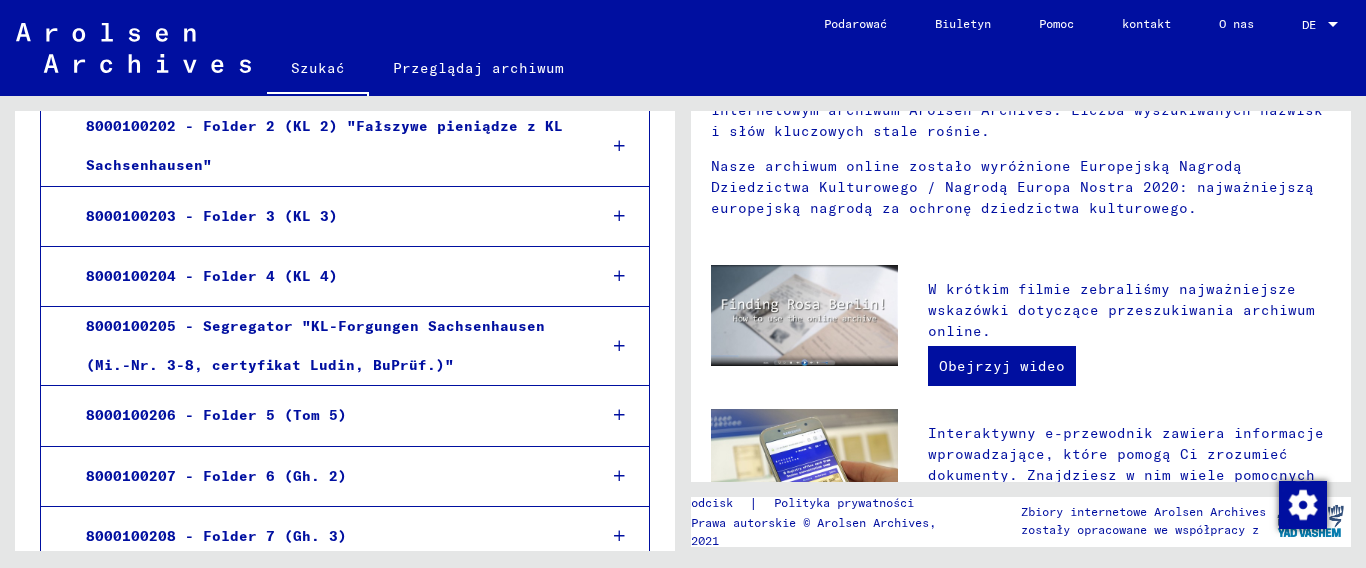 scroll, scrollTop: 999, scrollLeft: 0, axis: vertical 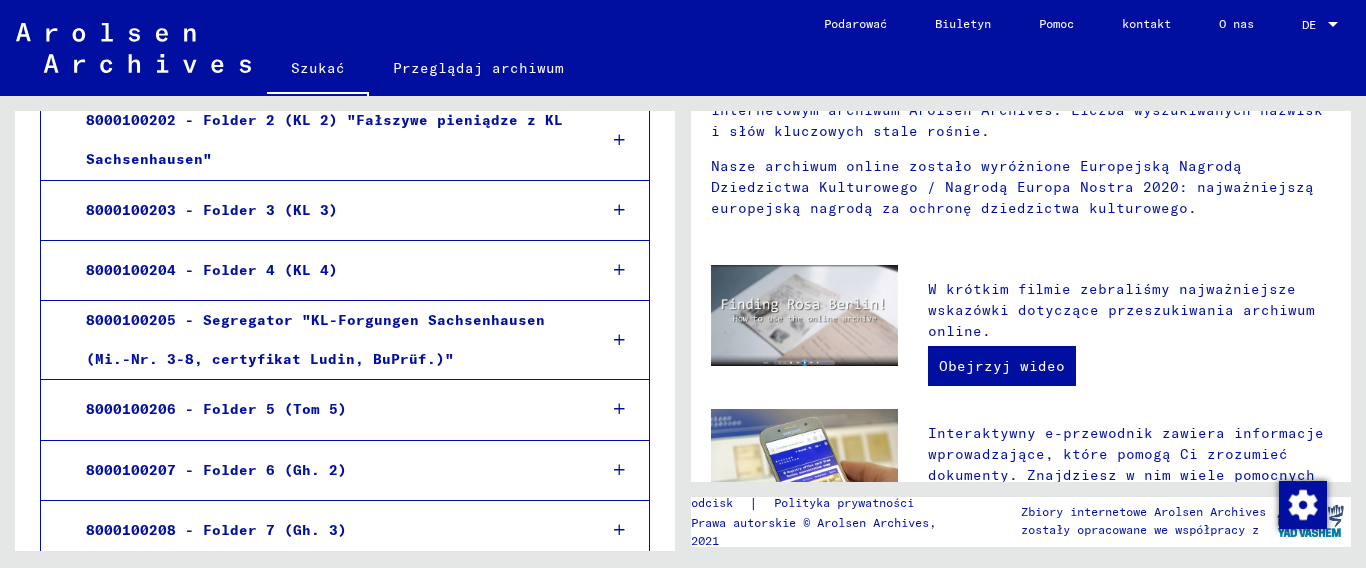 click at bounding box center [619, 340] 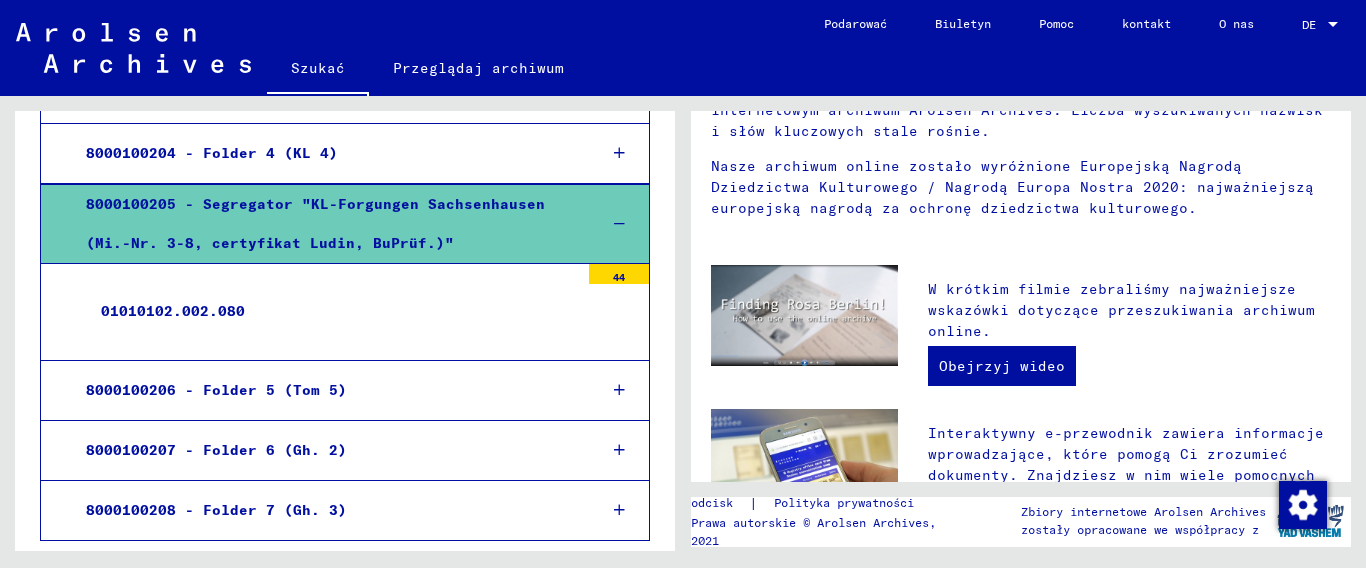 scroll, scrollTop: 1123, scrollLeft: 0, axis: vertical 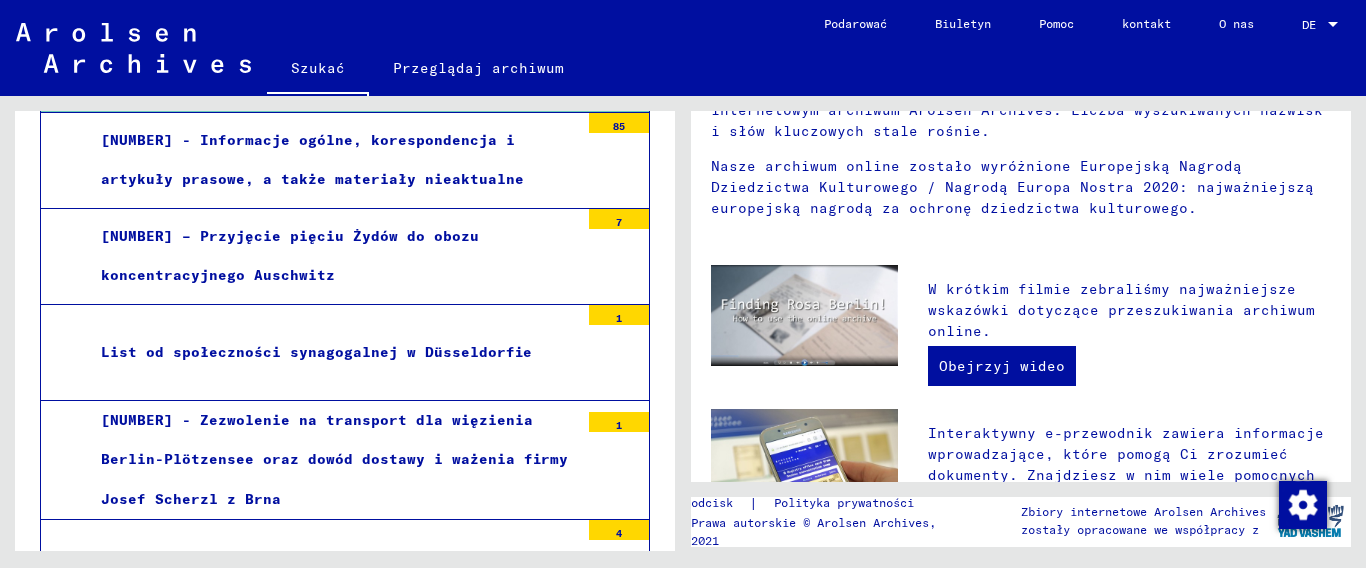 click on "[NUMBER] – Przyjęcie pięciu Żydów do obozu koncentracyjnego Auschwitz" at bounding box center (290, 255) 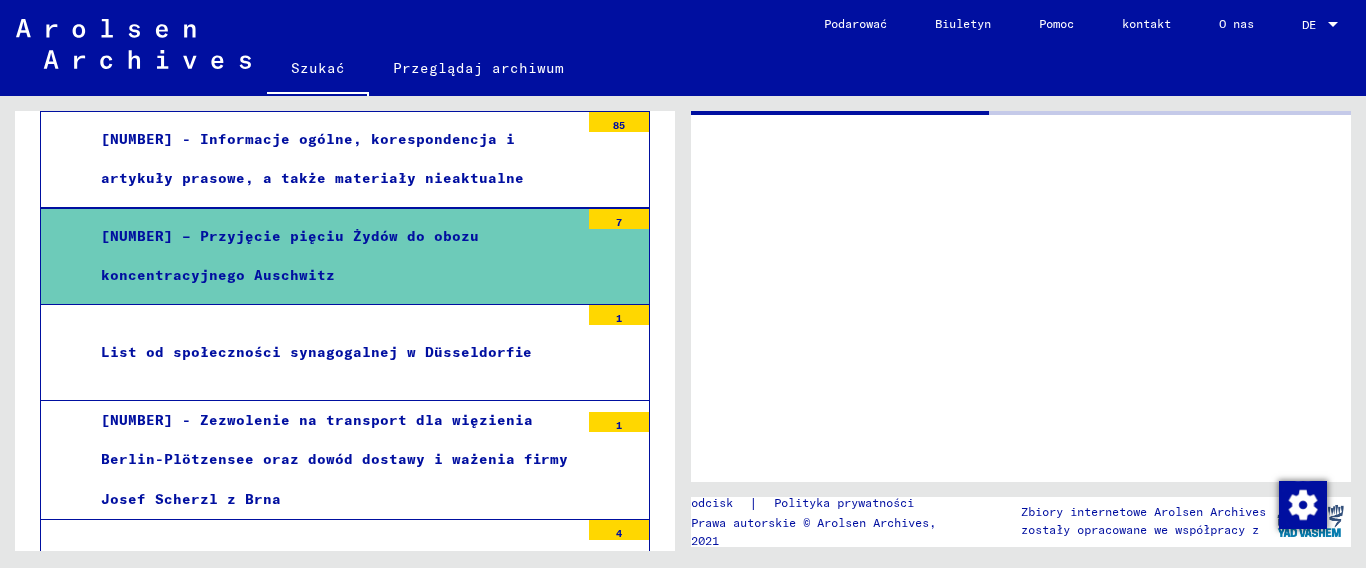 scroll, scrollTop: 0, scrollLeft: 0, axis: both 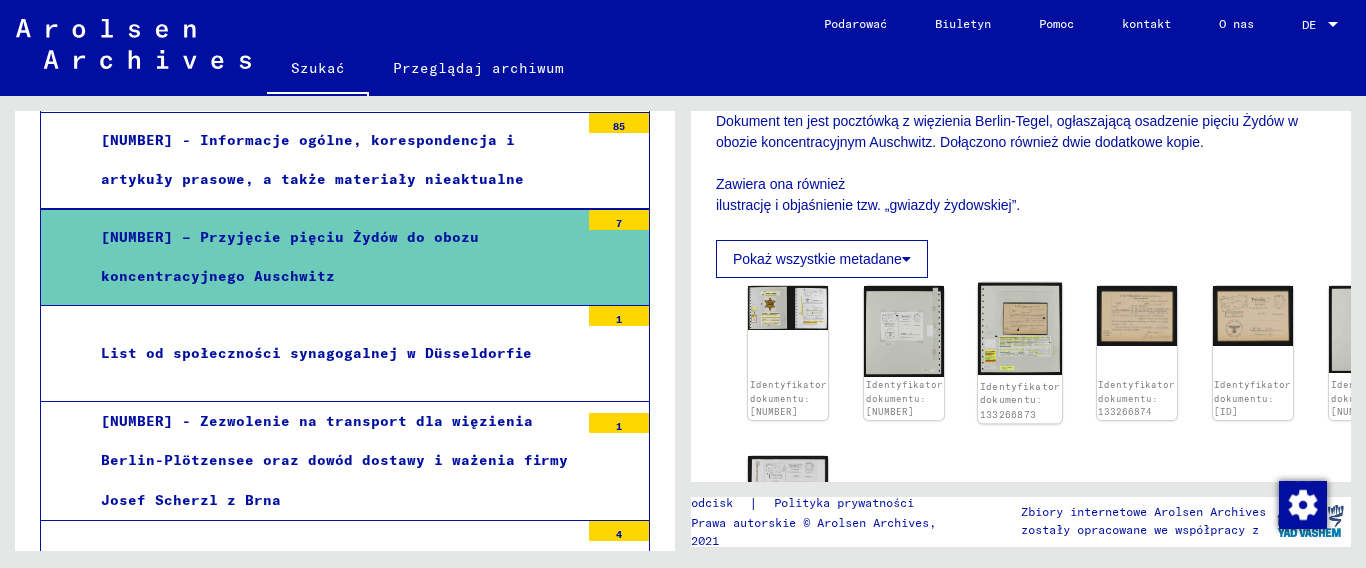 click 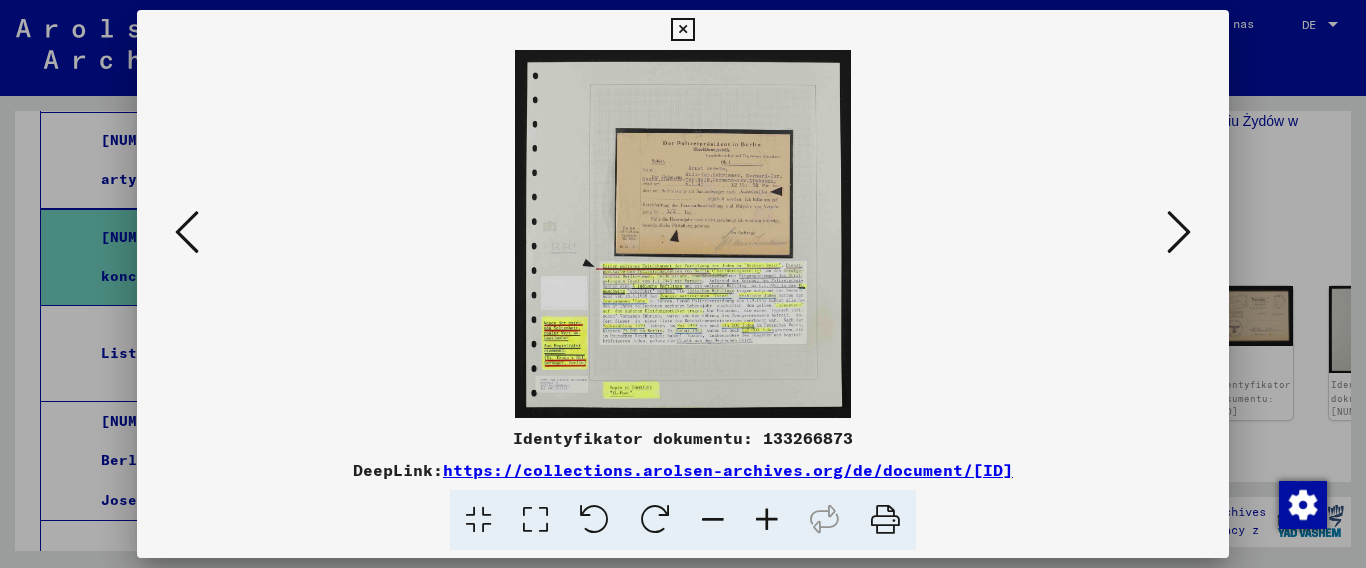 click at bounding box center (683, 234) 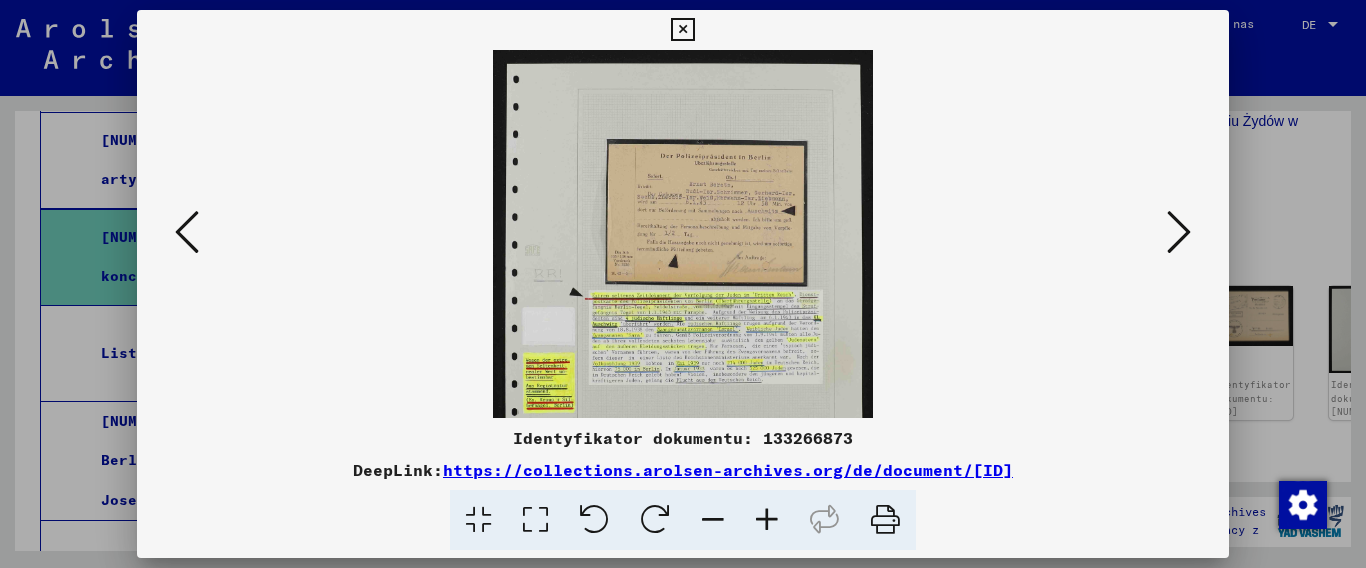 click at bounding box center (767, 520) 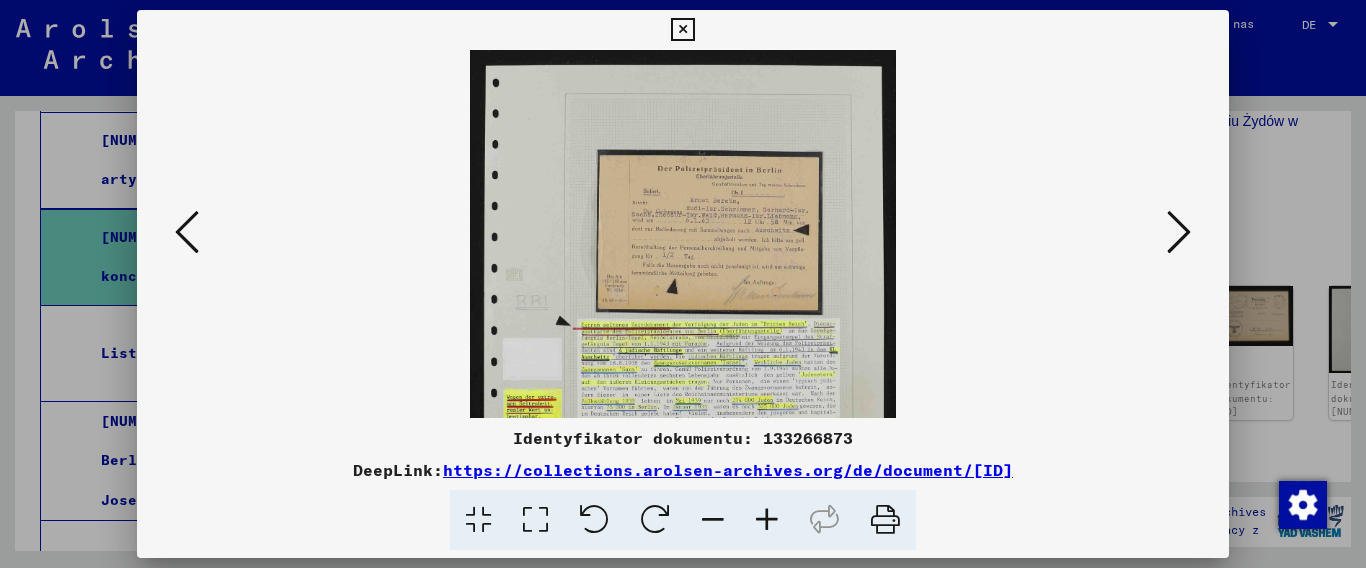 click at bounding box center (767, 520) 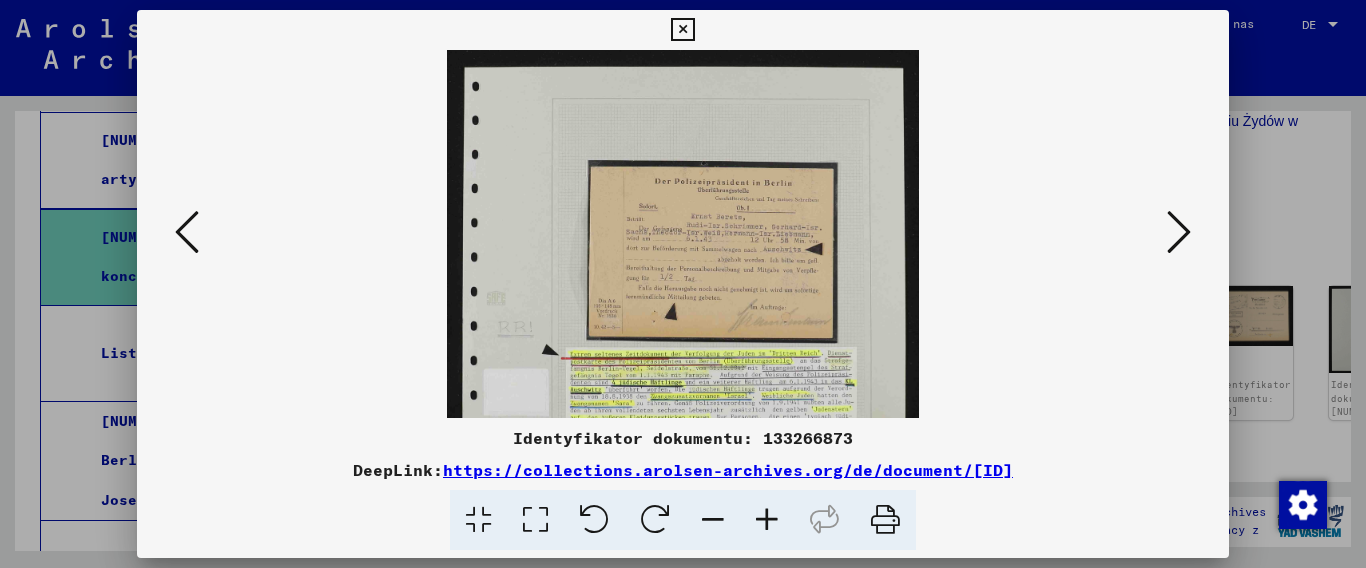 click at bounding box center [767, 520] 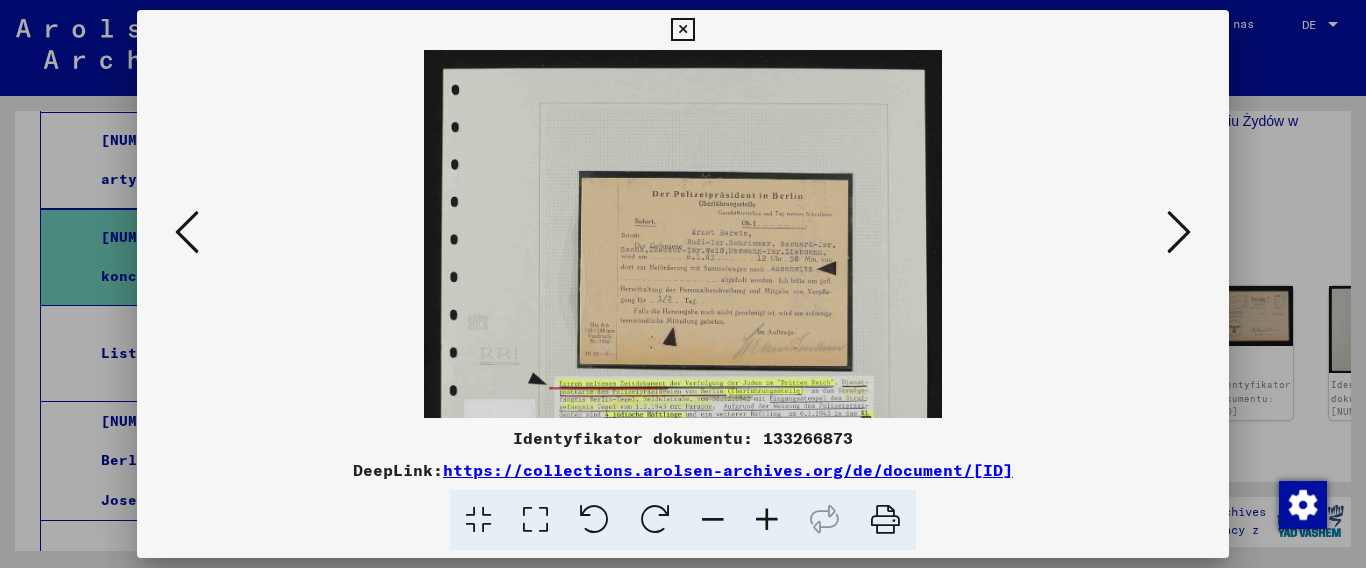 click at bounding box center [767, 520] 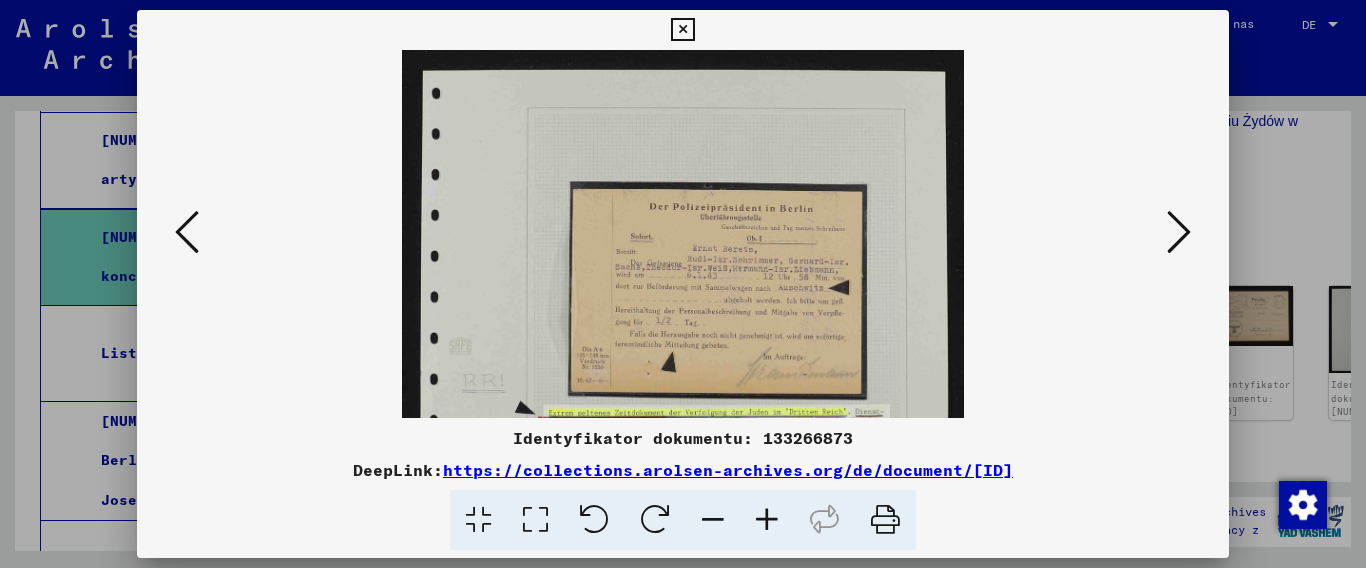 click at bounding box center (767, 520) 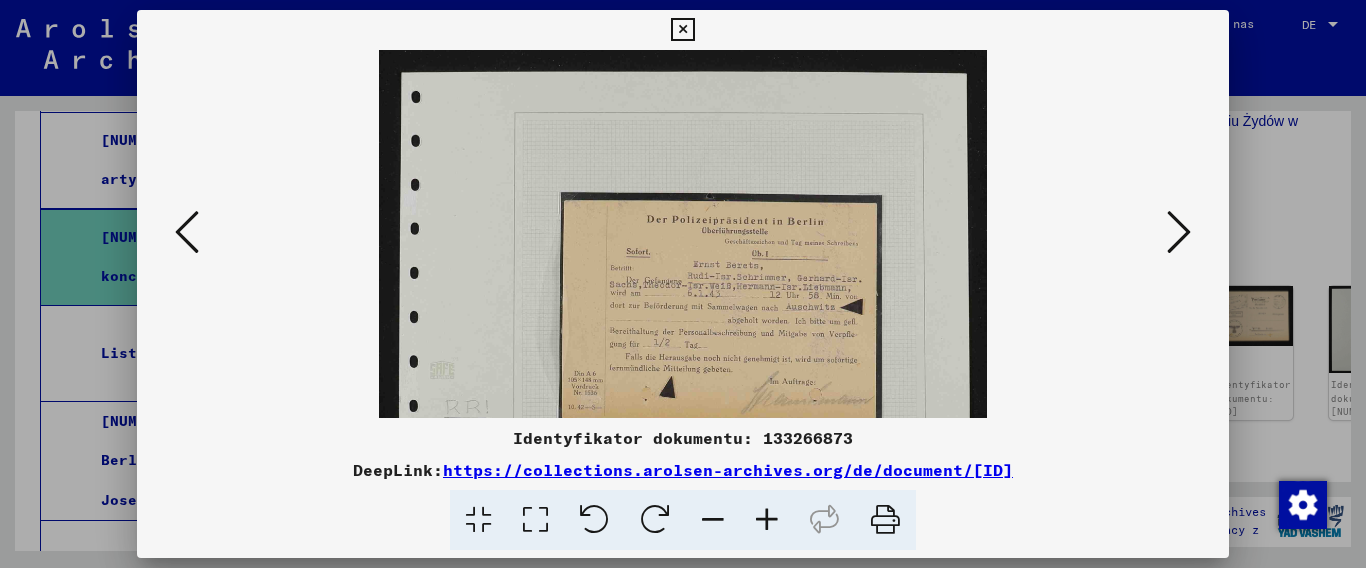 click at bounding box center (1179, 232) 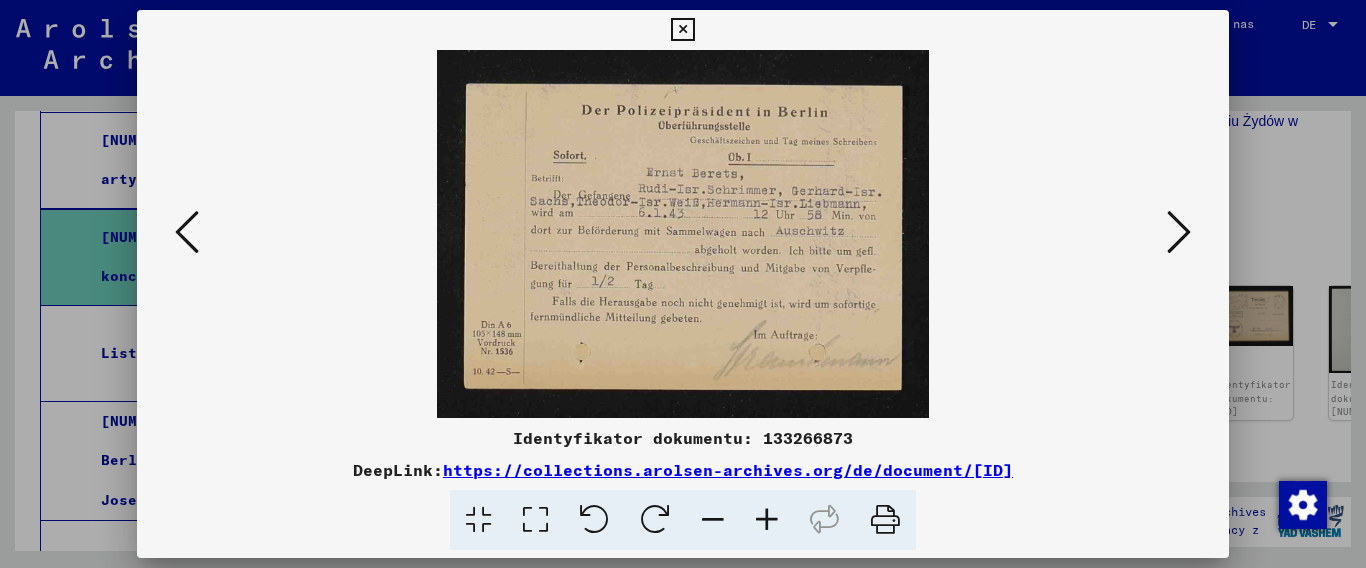 click at bounding box center (1179, 232) 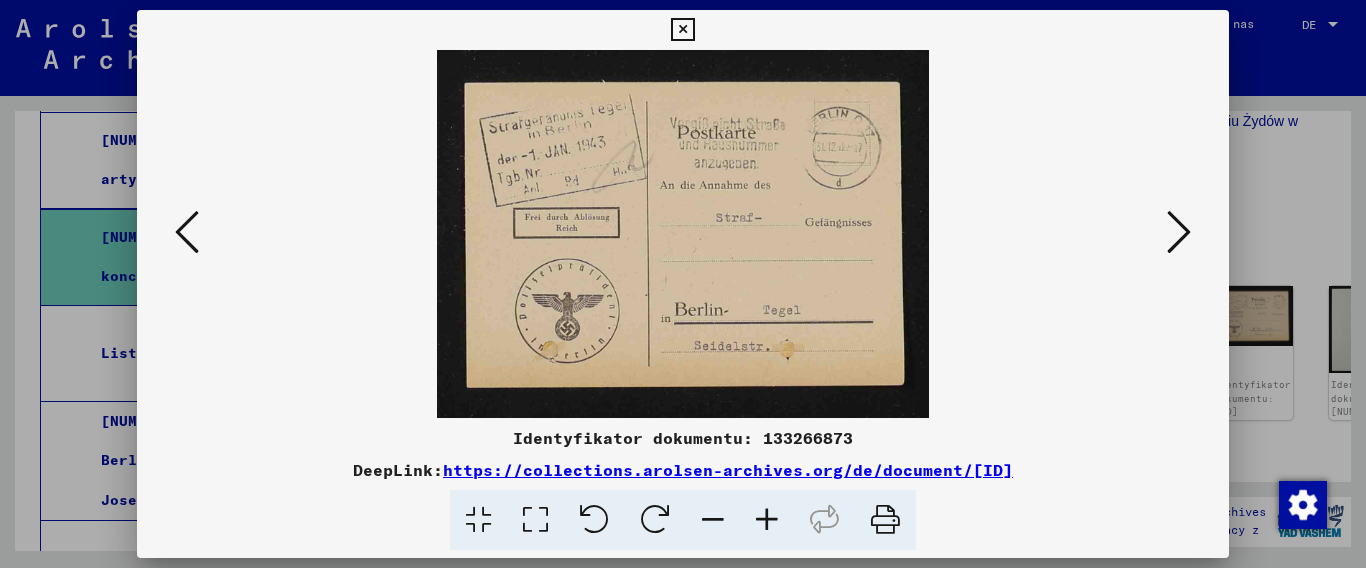 click at bounding box center (1179, 232) 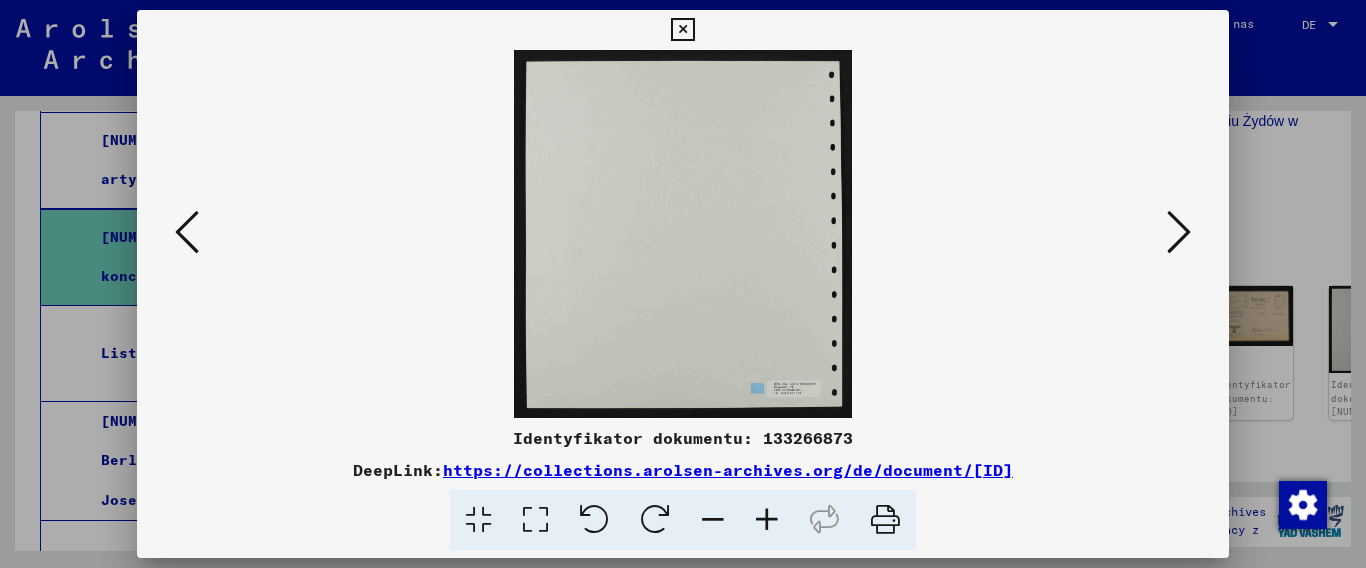 click at bounding box center [682, 30] 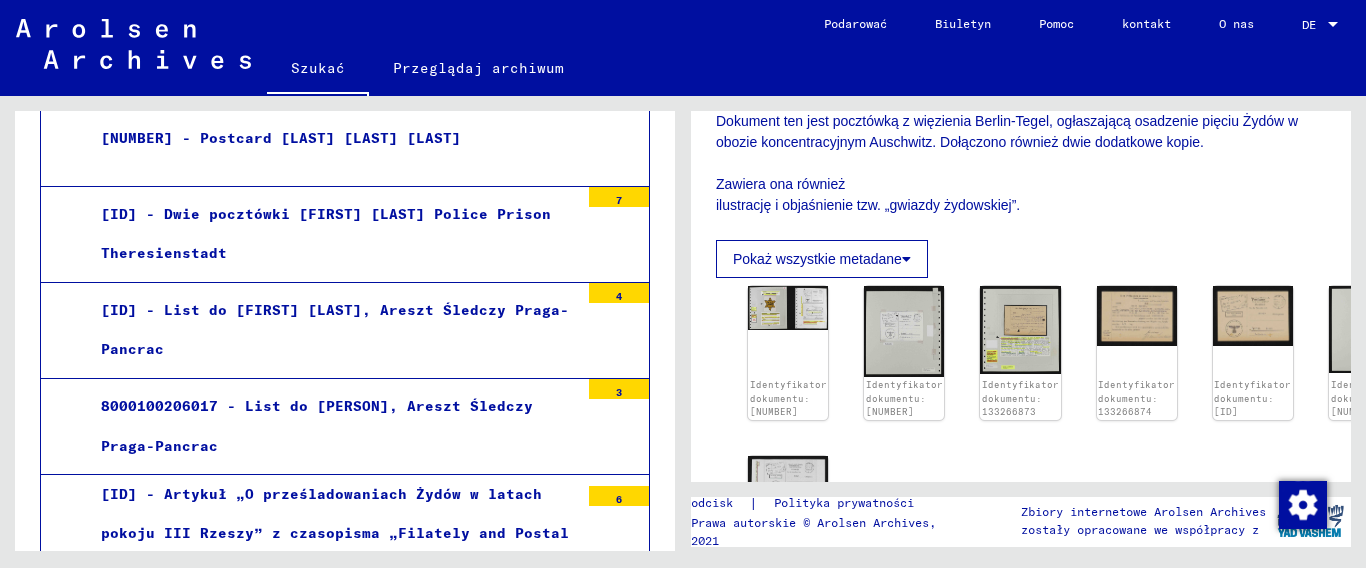 scroll, scrollTop: 2720, scrollLeft: 0, axis: vertical 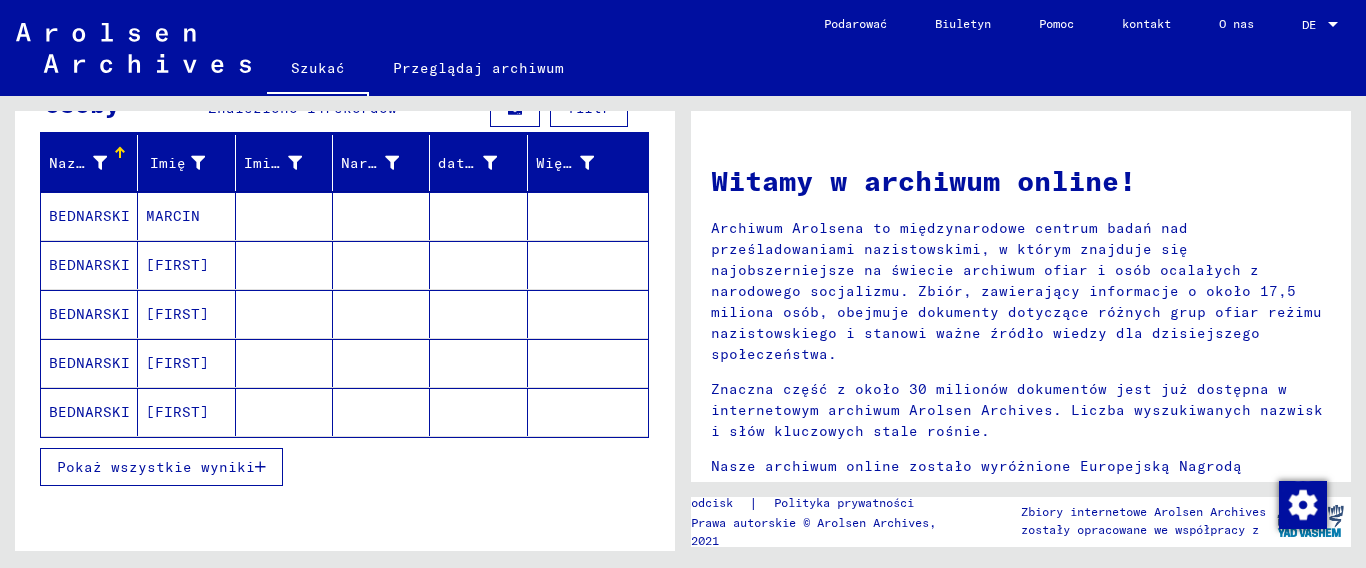 drag, startPoint x: 177, startPoint y: 224, endPoint x: 192, endPoint y: 255, distance: 34.43835 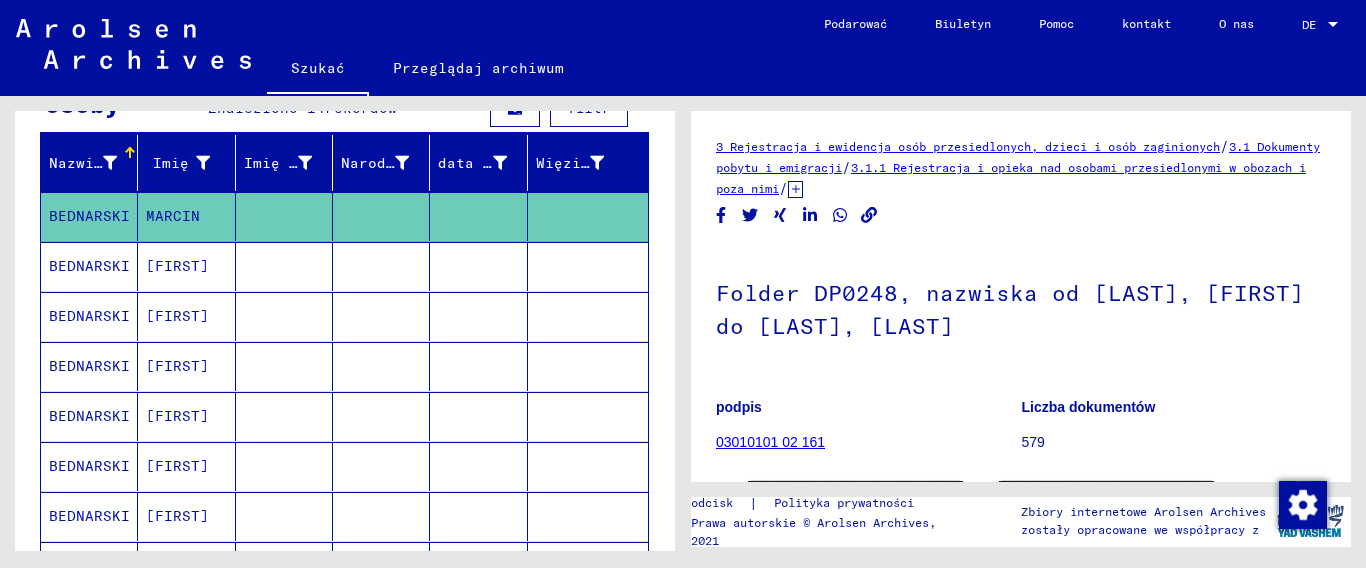 scroll, scrollTop: 0, scrollLeft: 0, axis: both 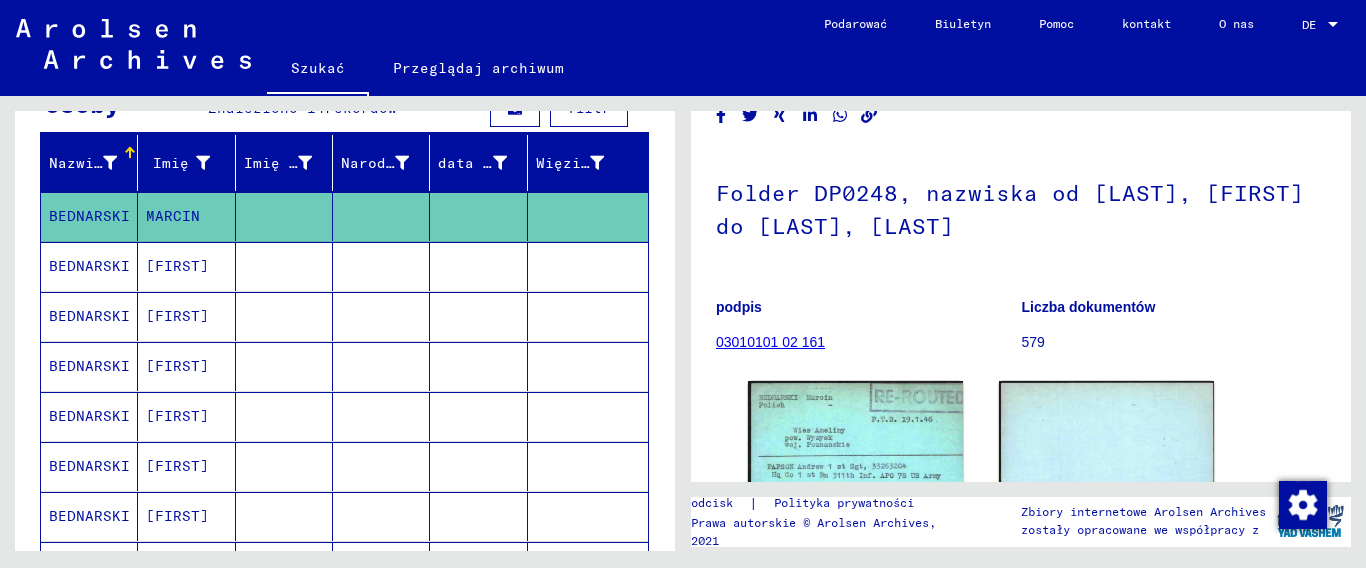 click on "[FIRST]" at bounding box center (186, 316) 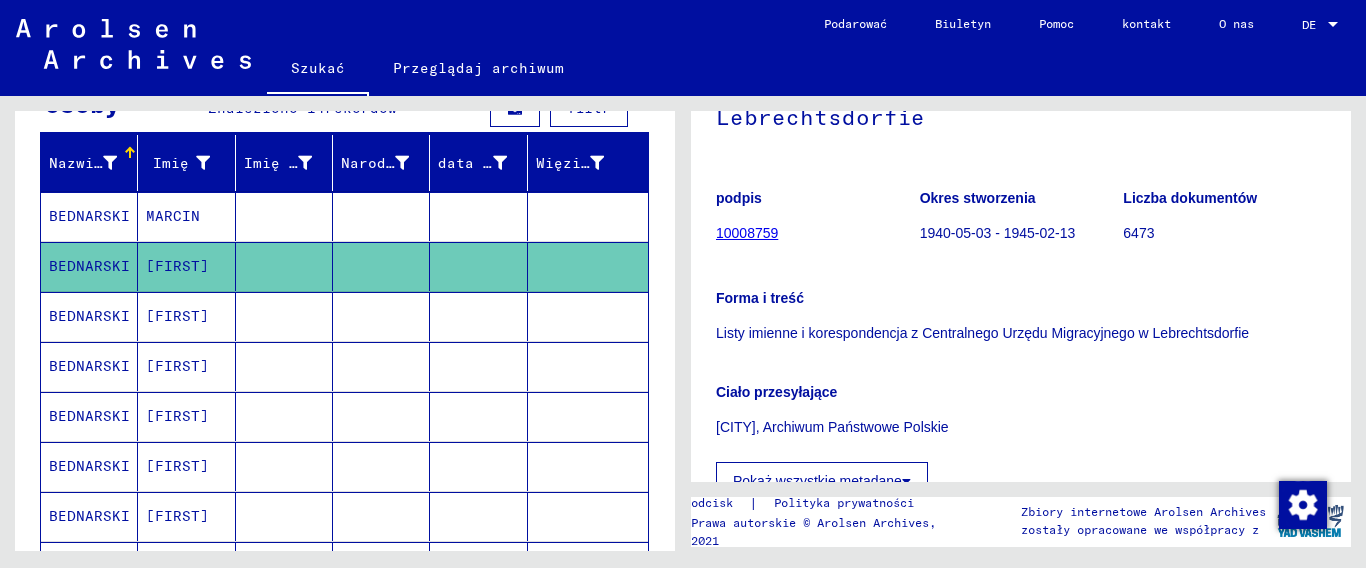 scroll, scrollTop: 488, scrollLeft: 0, axis: vertical 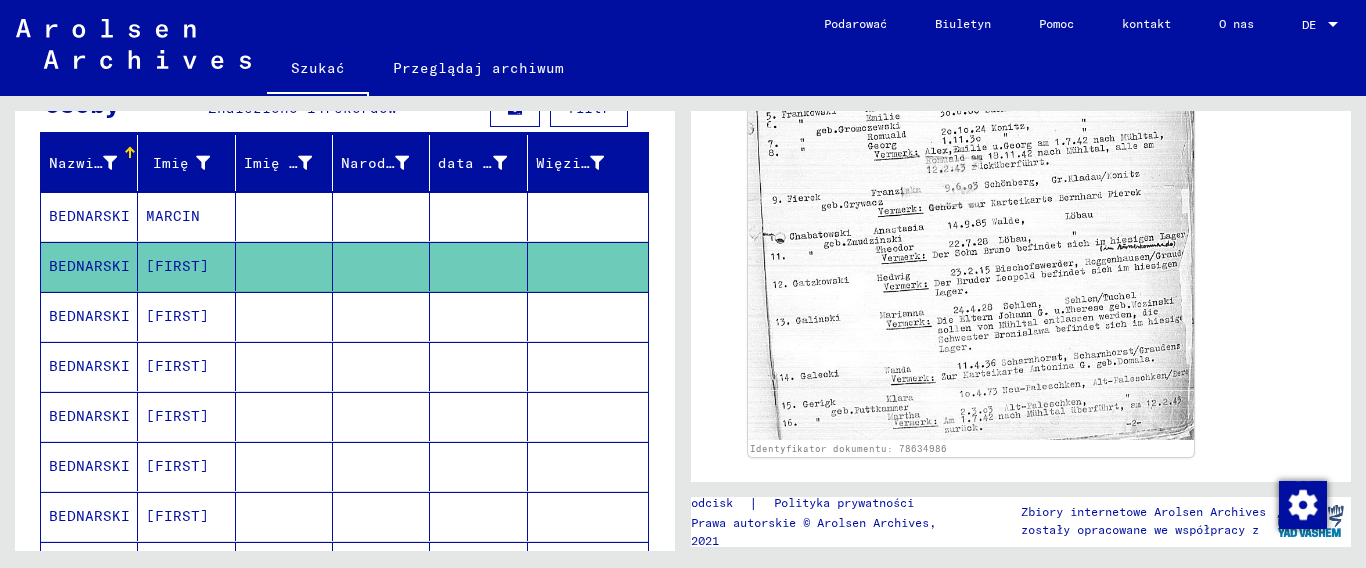 click on "[FIRST]" at bounding box center [186, 366] 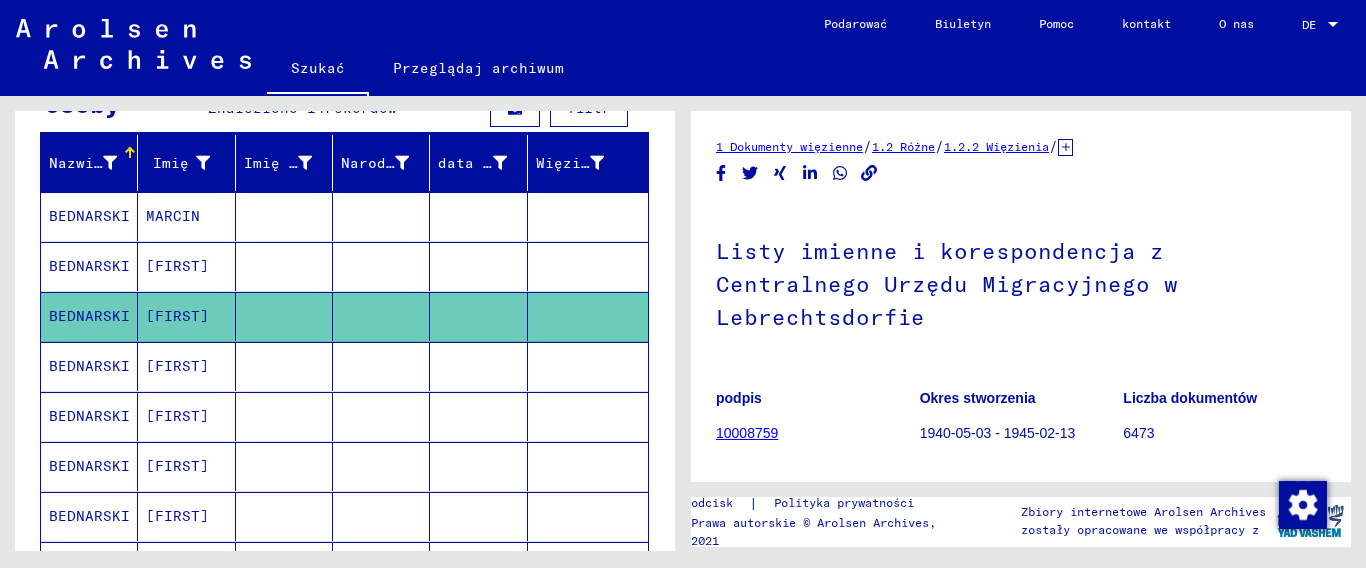 scroll, scrollTop: 400, scrollLeft: 0, axis: vertical 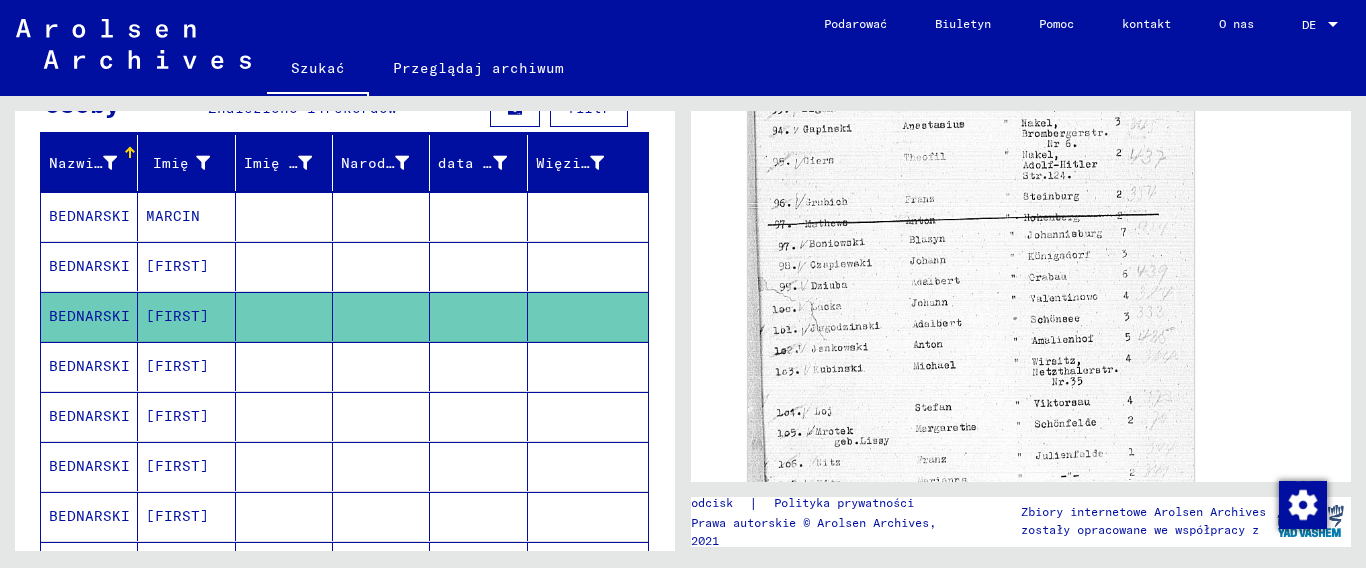 click on "[FIRST]" at bounding box center (177, 416) 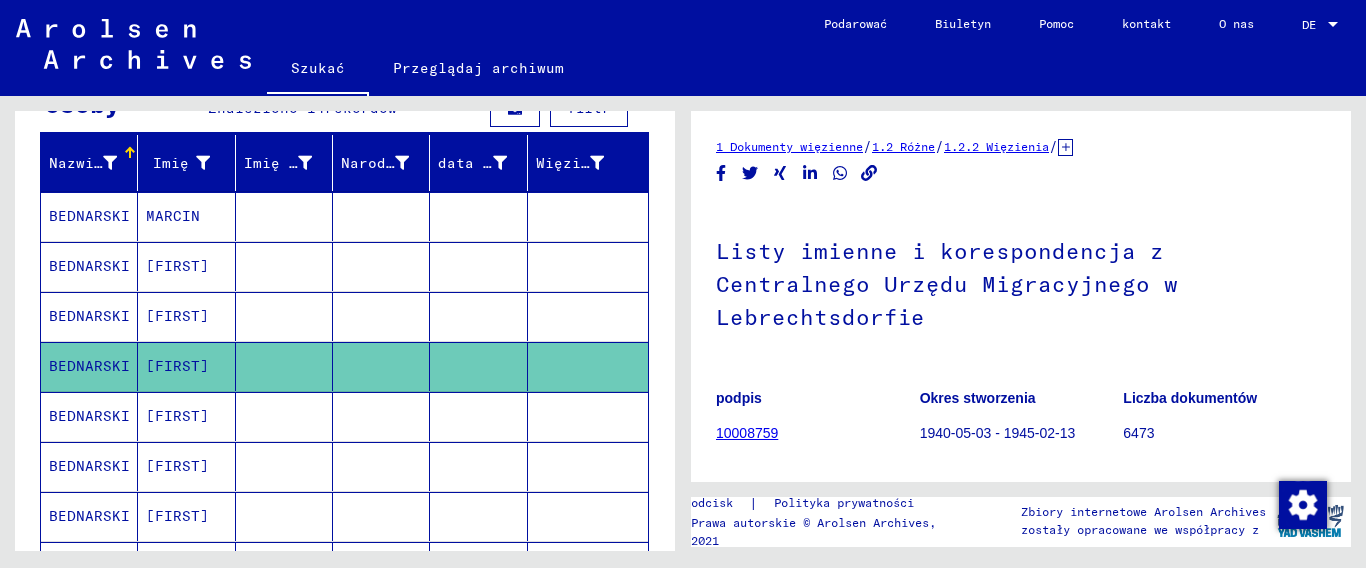scroll, scrollTop: 400, scrollLeft: 0, axis: vertical 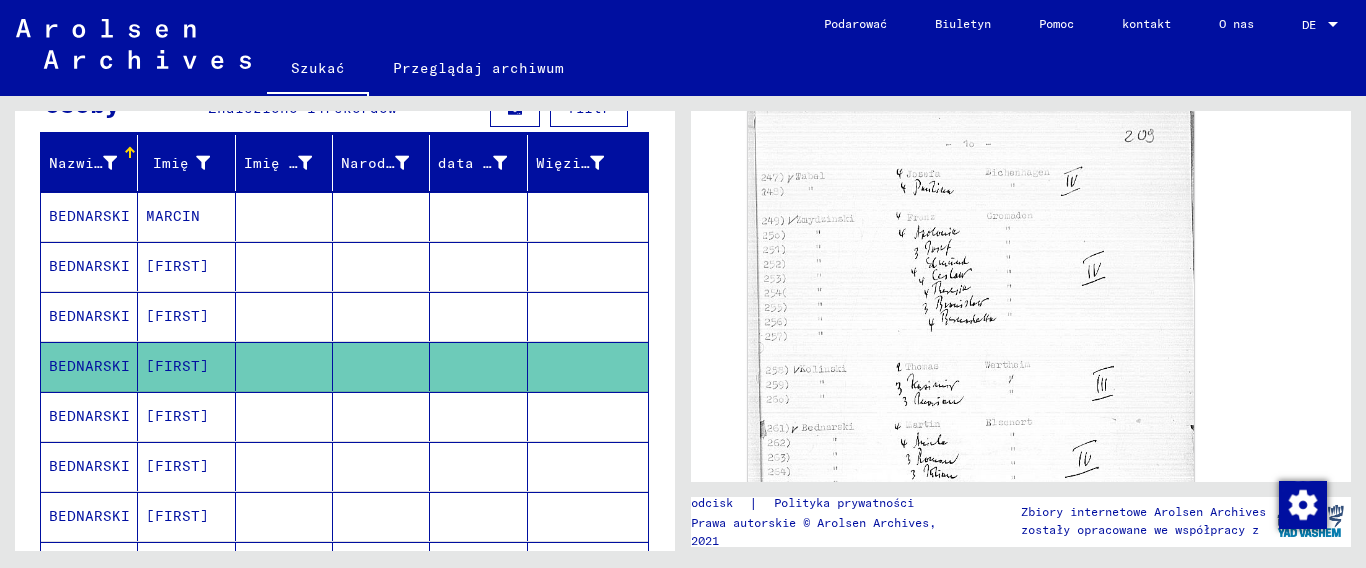 click on "[FIRST]" at bounding box center (177, 466) 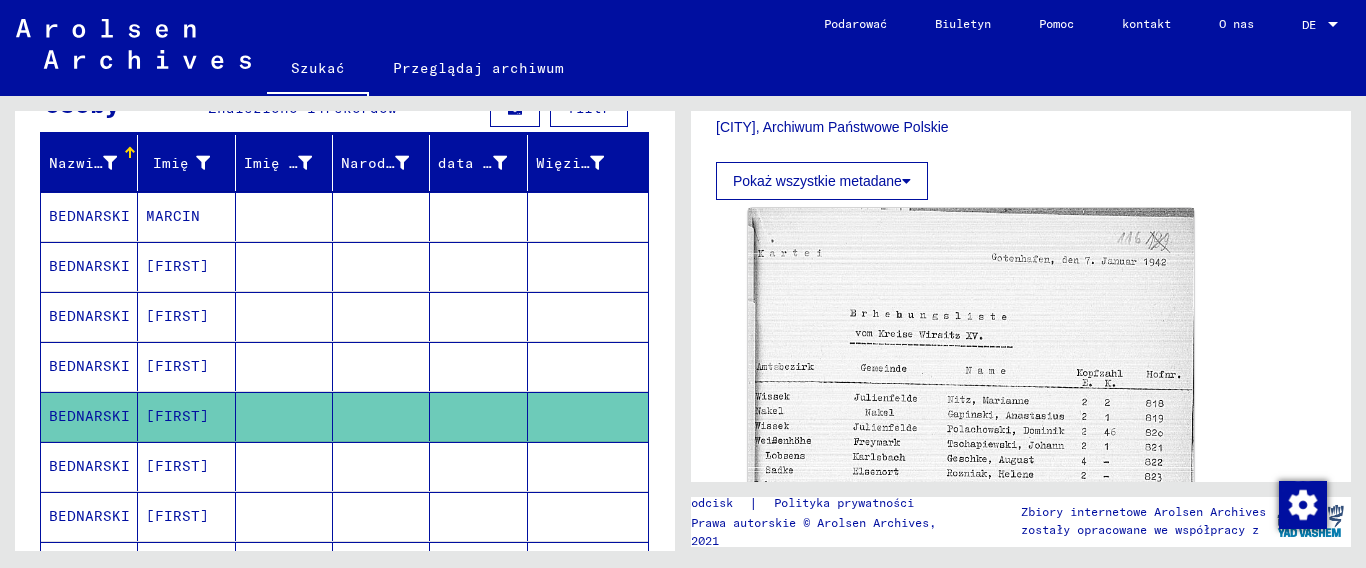 scroll, scrollTop: 714, scrollLeft: 0, axis: vertical 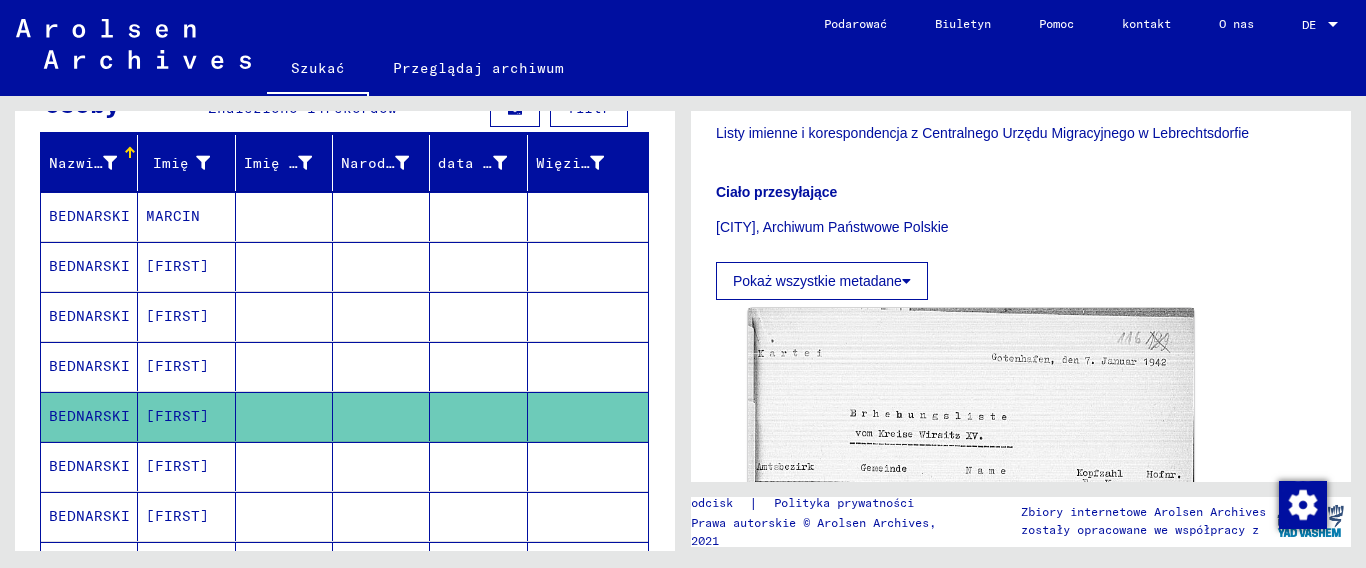 click on "[FIRST]" at bounding box center [186, 516] 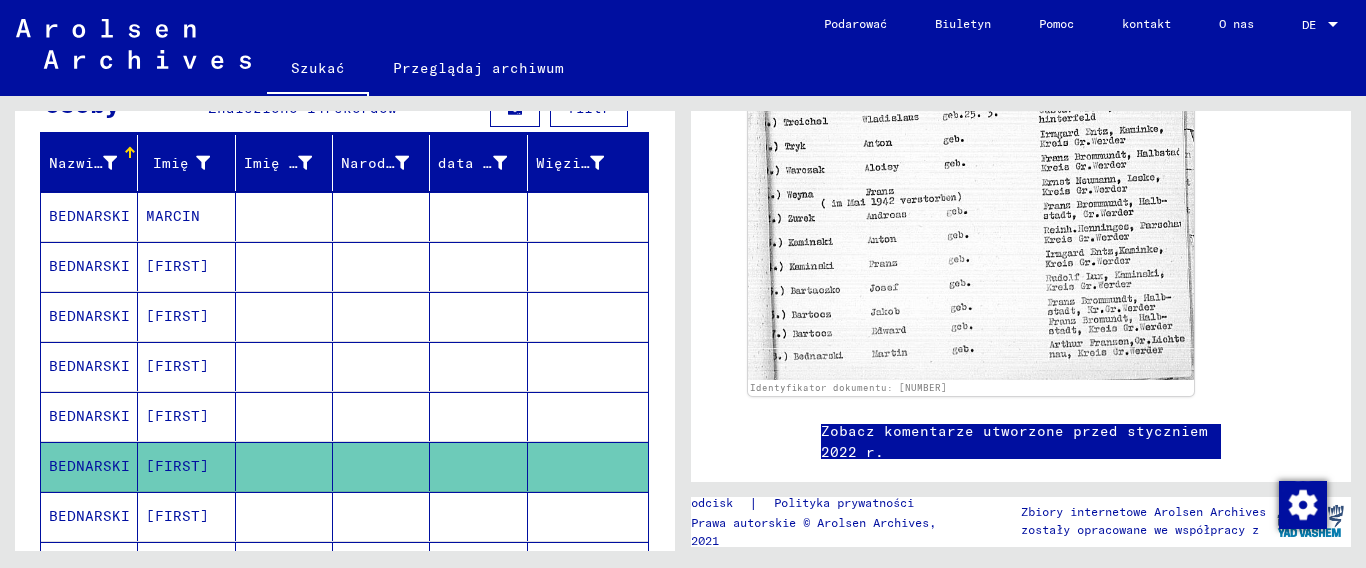click on "[FIRST]" at bounding box center (177, 566) 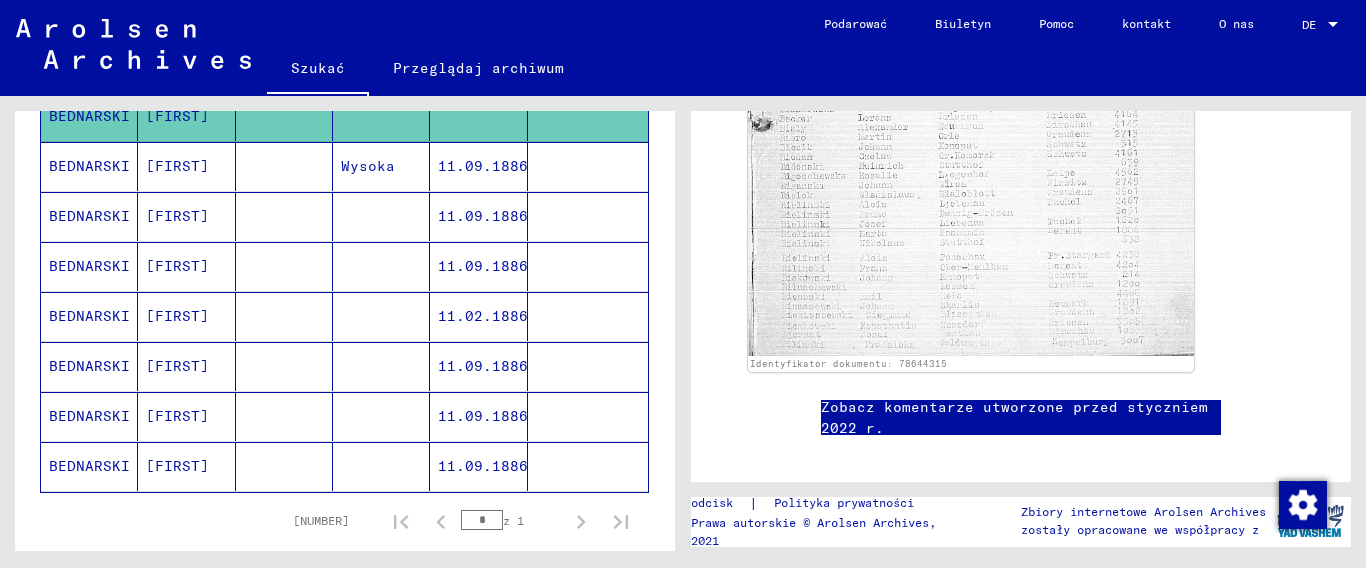 click 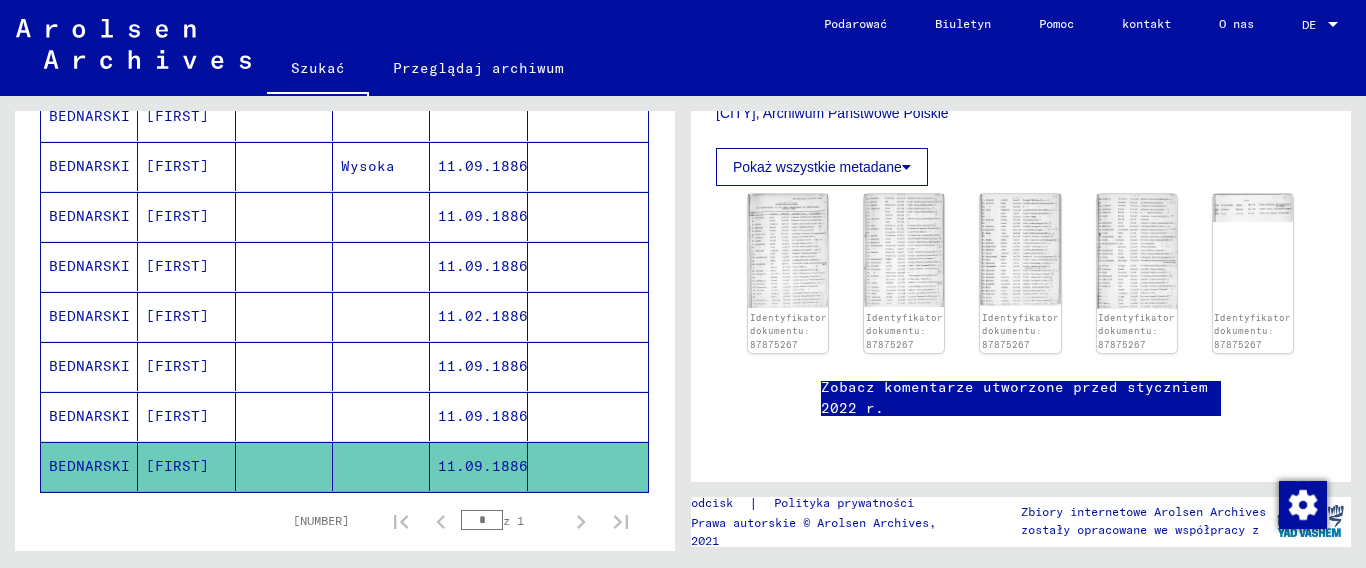 click at bounding box center (284, 416) 